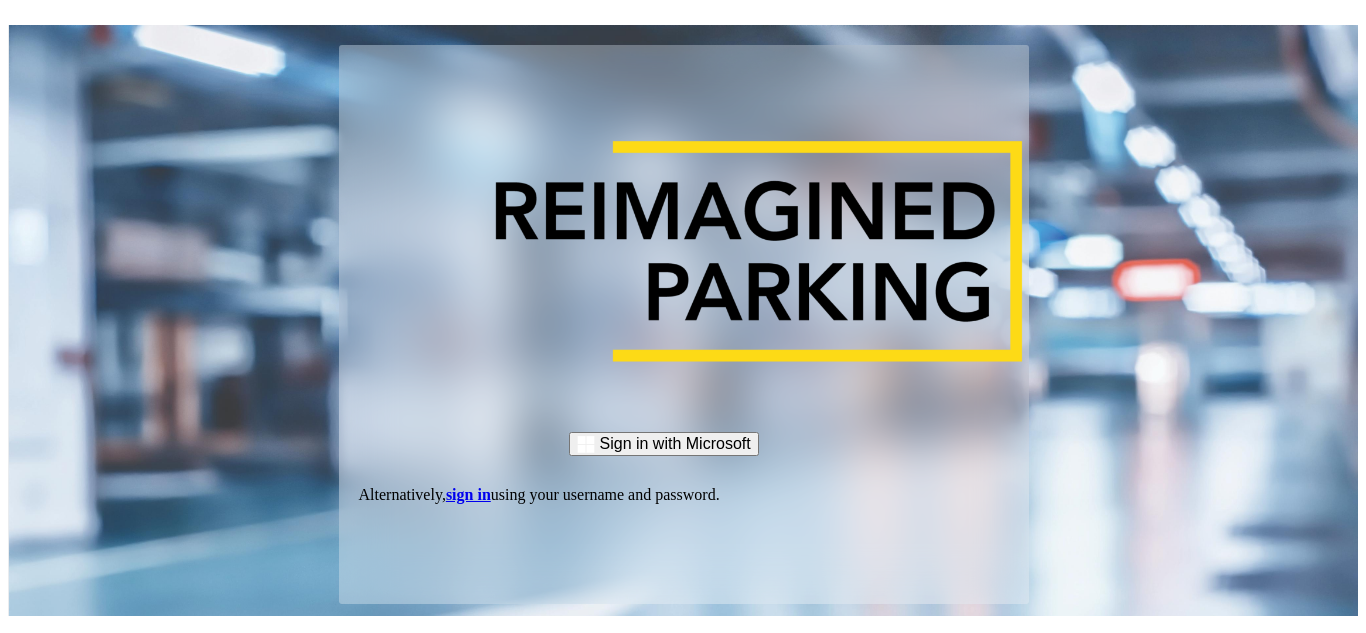 scroll, scrollTop: 0, scrollLeft: 0, axis: both 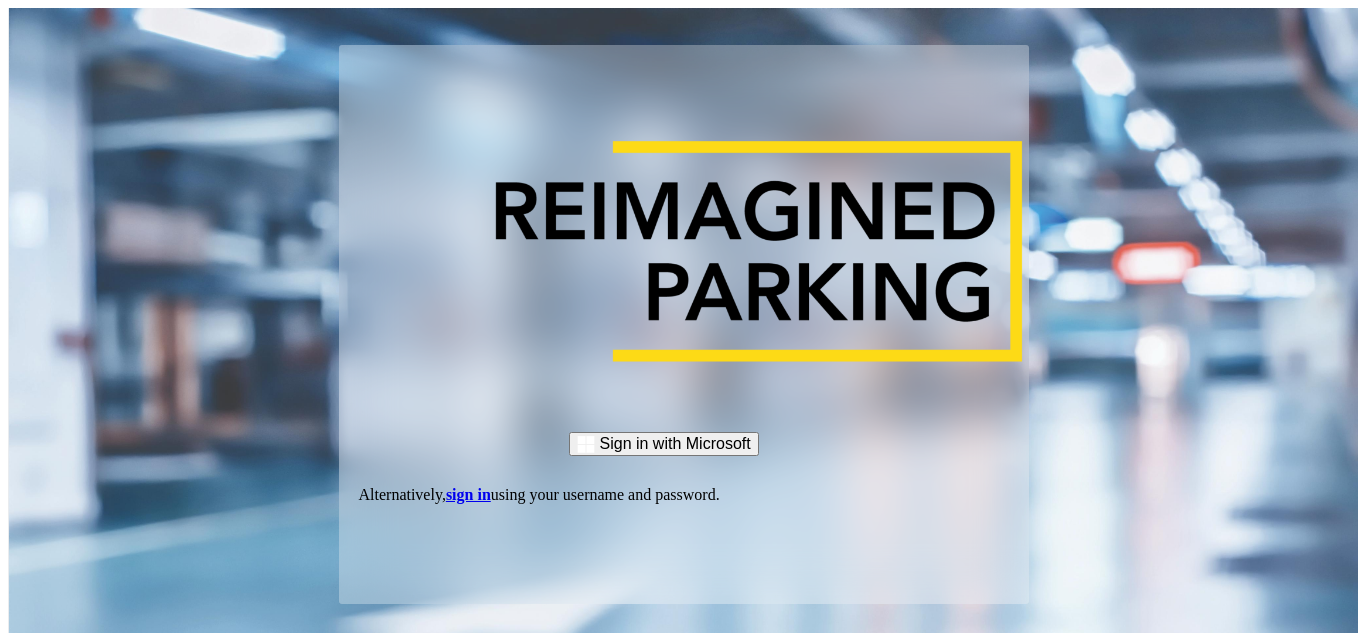 click on "sign in" at bounding box center (468, 494) 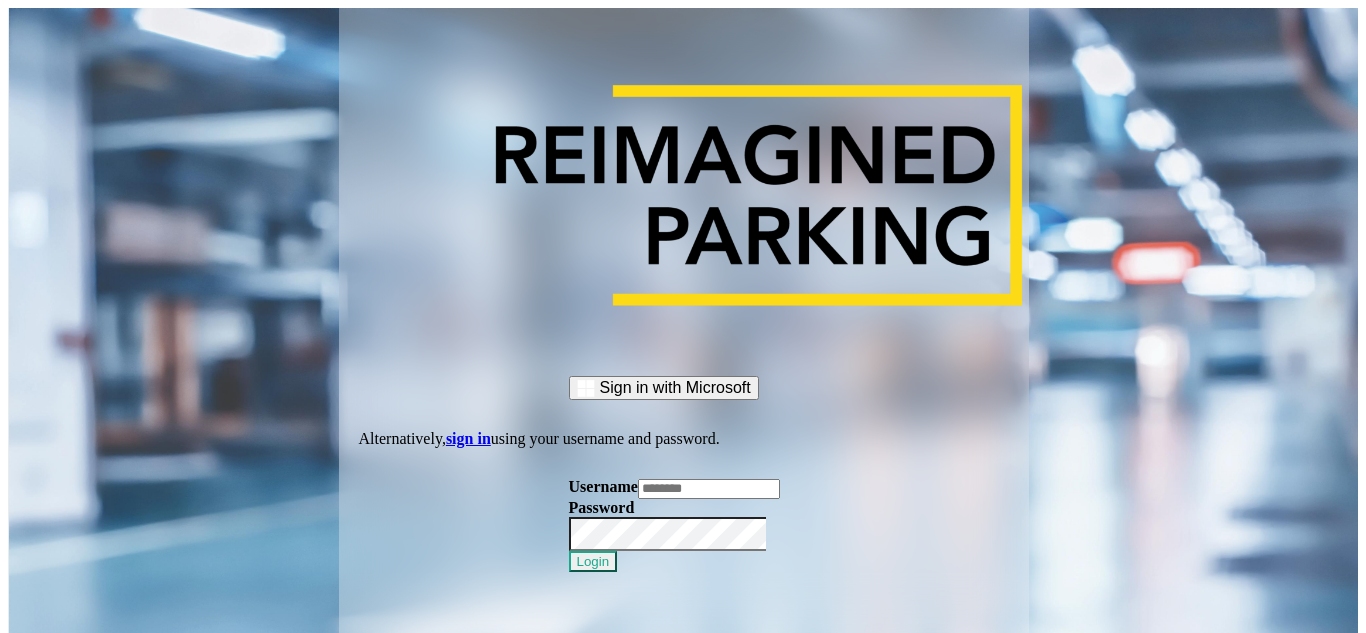 click at bounding box center (709, 489) 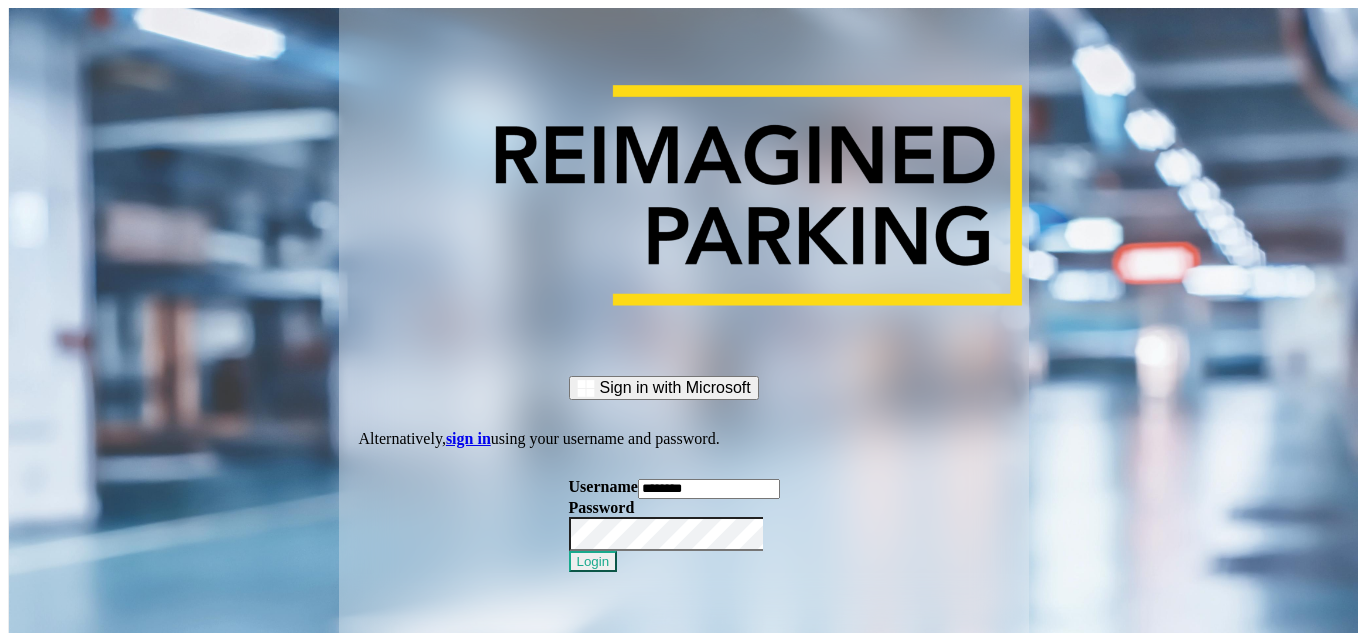 type on "********" 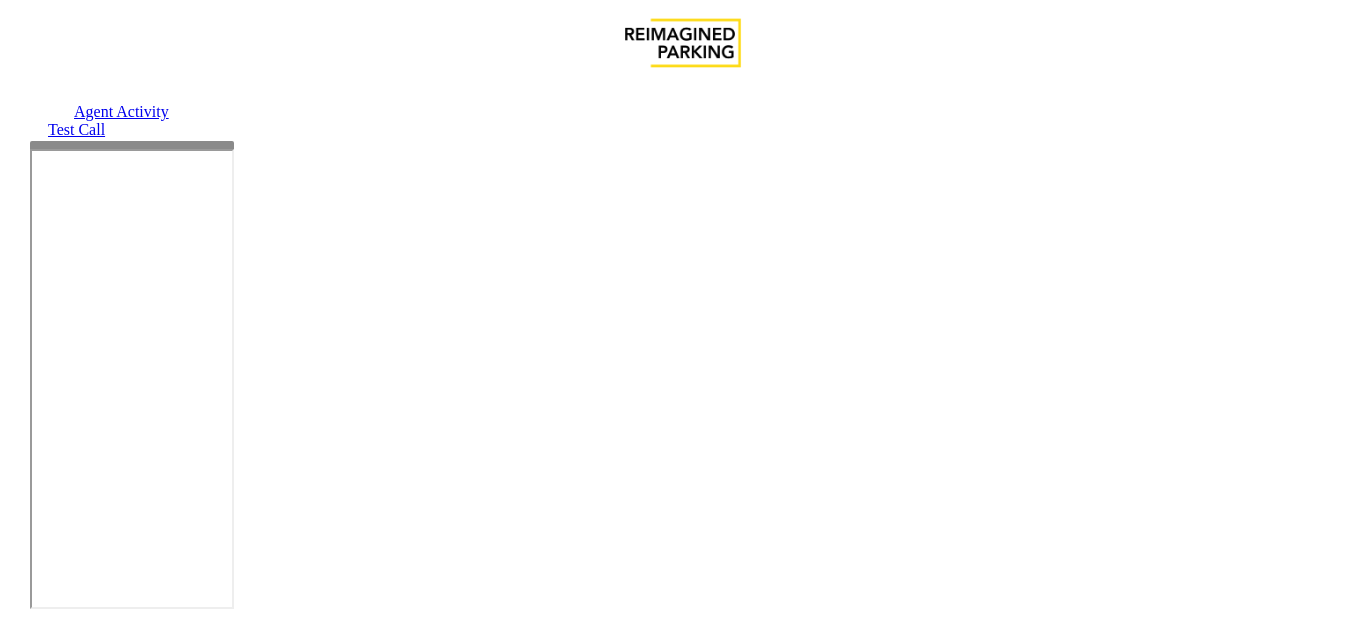 click on "×" at bounding box center [20, 1262] 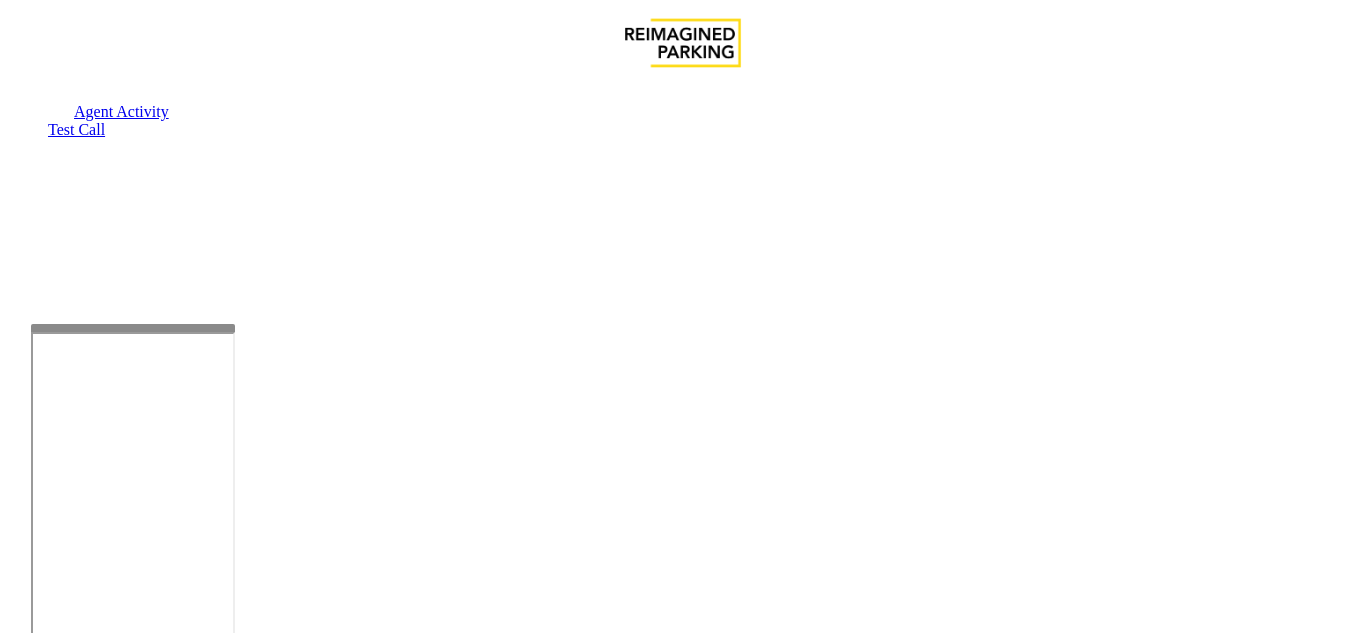 click at bounding box center (133, 328) 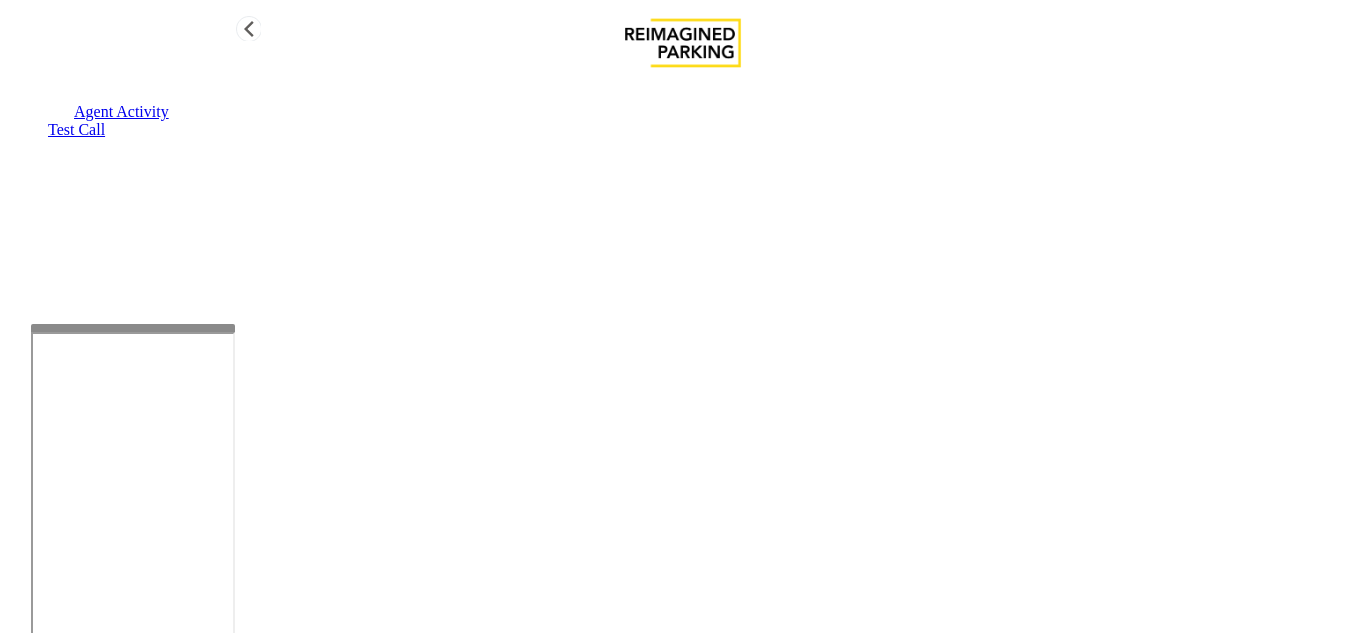 click on "Agent Activity" at bounding box center (121, 111) 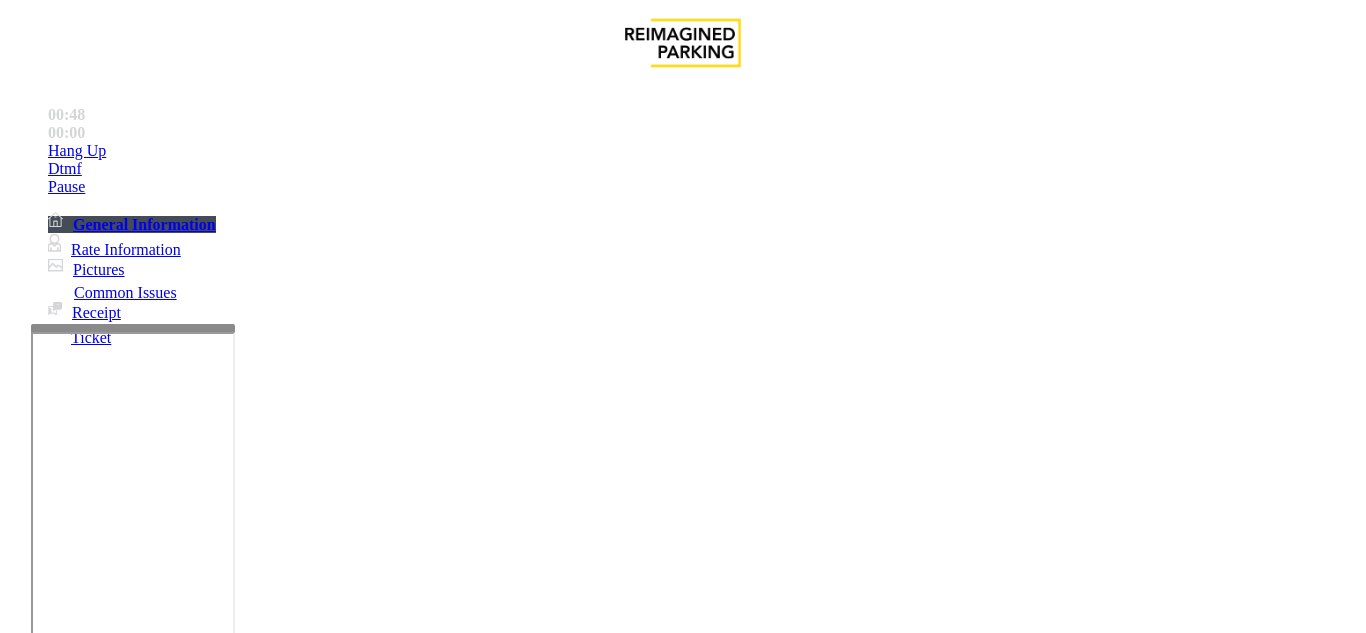 scroll, scrollTop: 2700, scrollLeft: 0, axis: vertical 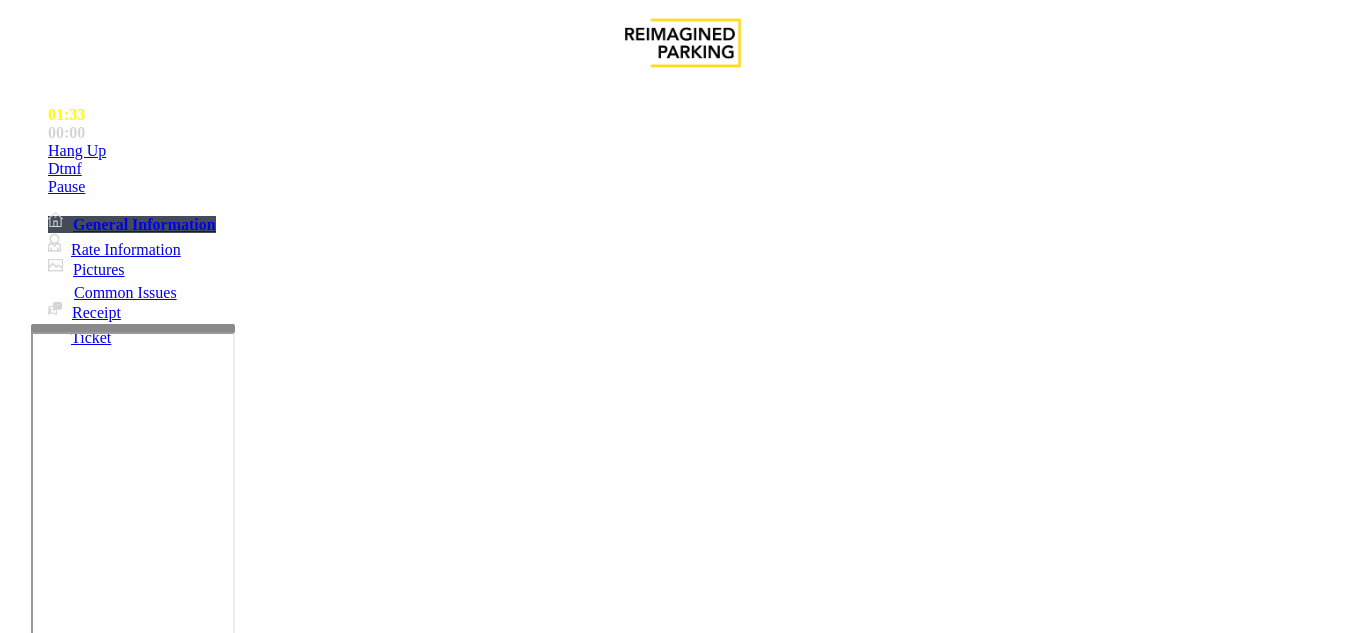 click on "Payment Issue" at bounding box center [167, 1286] 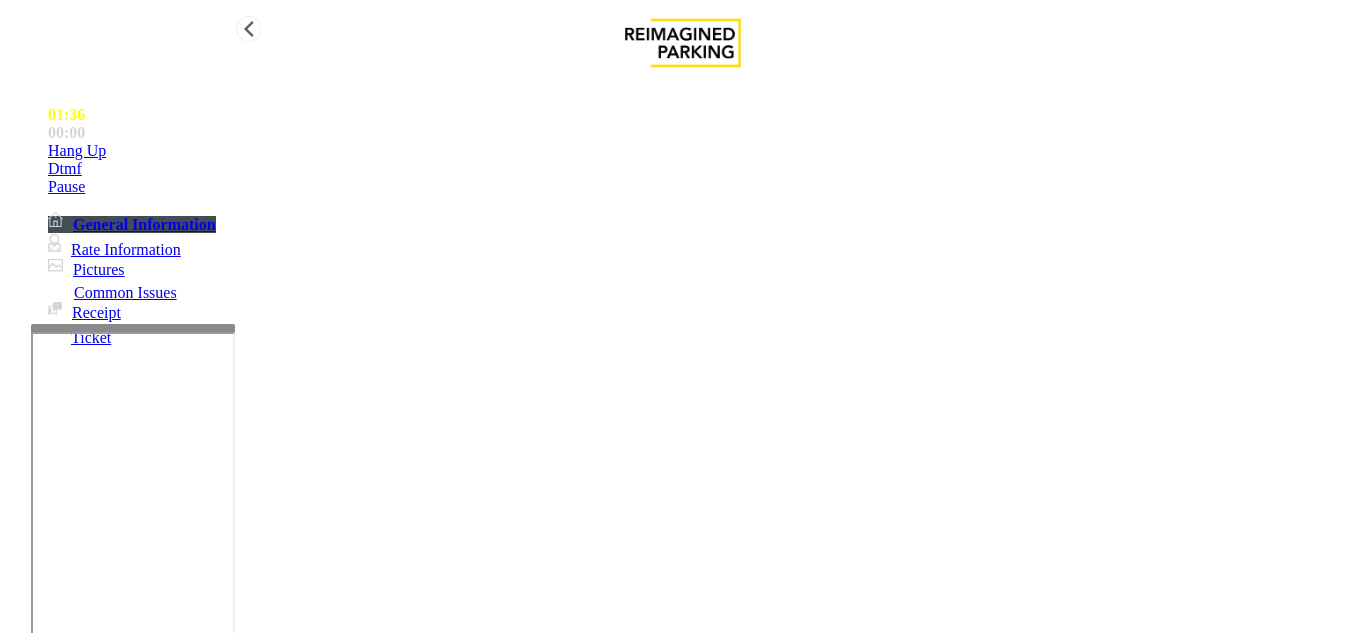 click on "Hang Up" at bounding box center (703, 151) 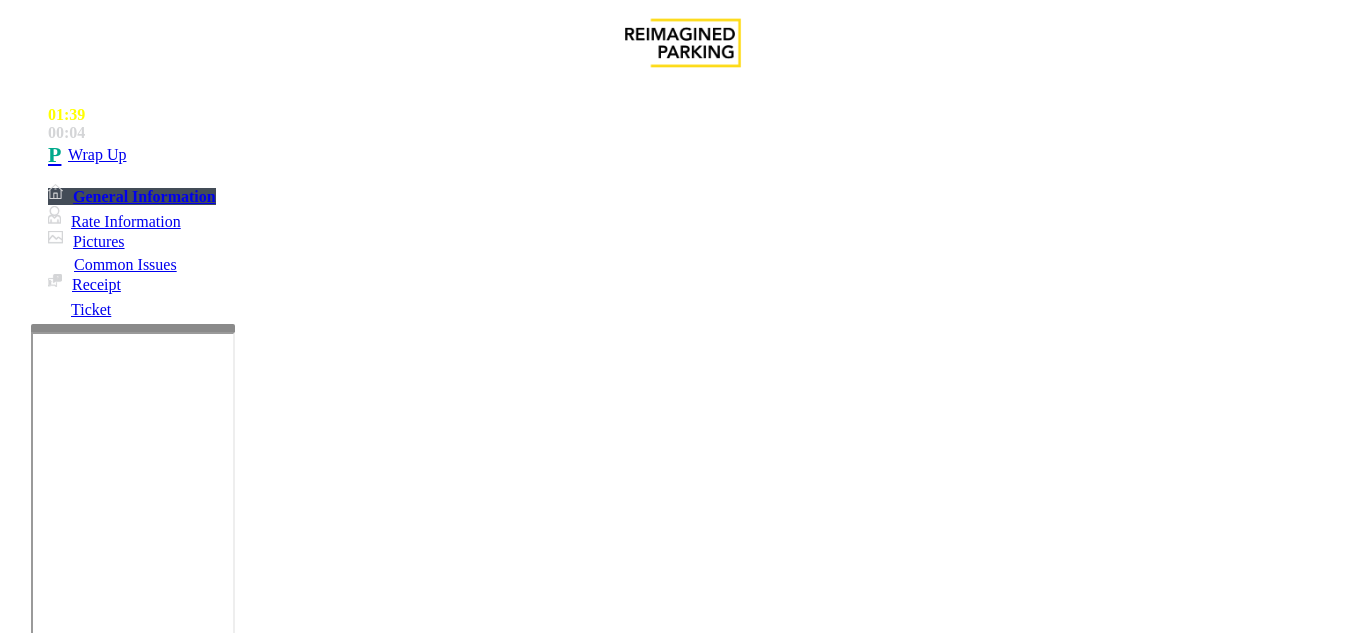 scroll, scrollTop: 60, scrollLeft: 0, axis: vertical 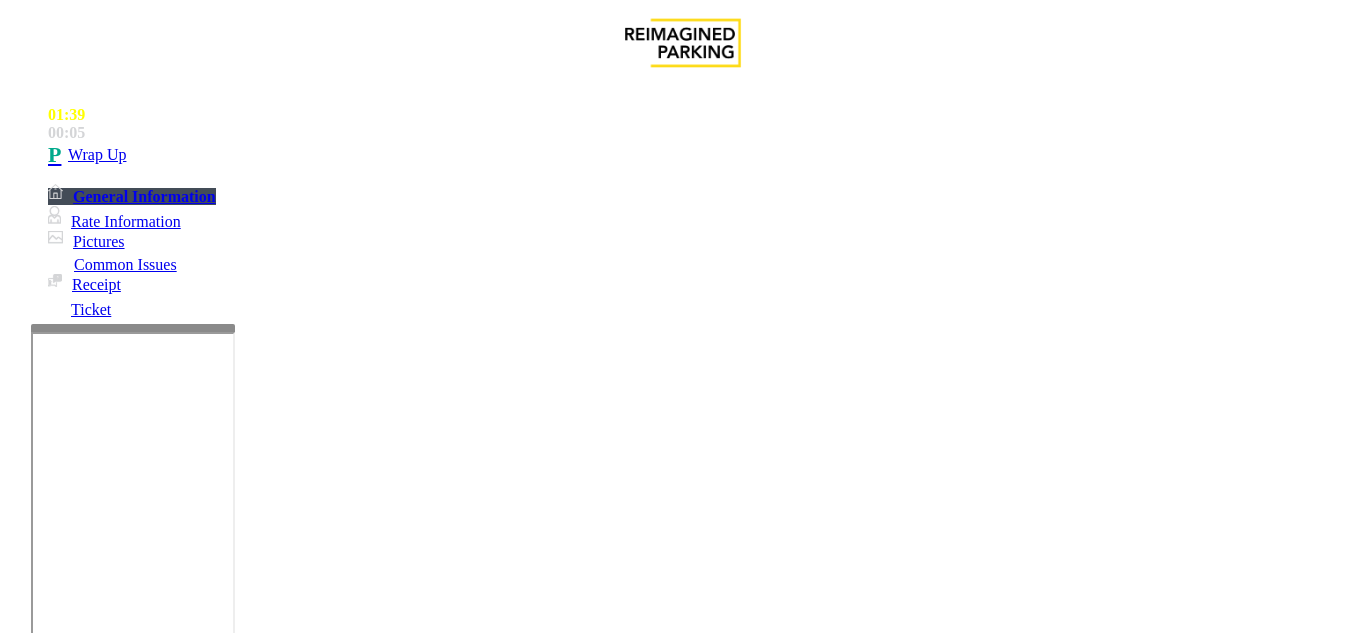 click at bounding box center (221, 1634) 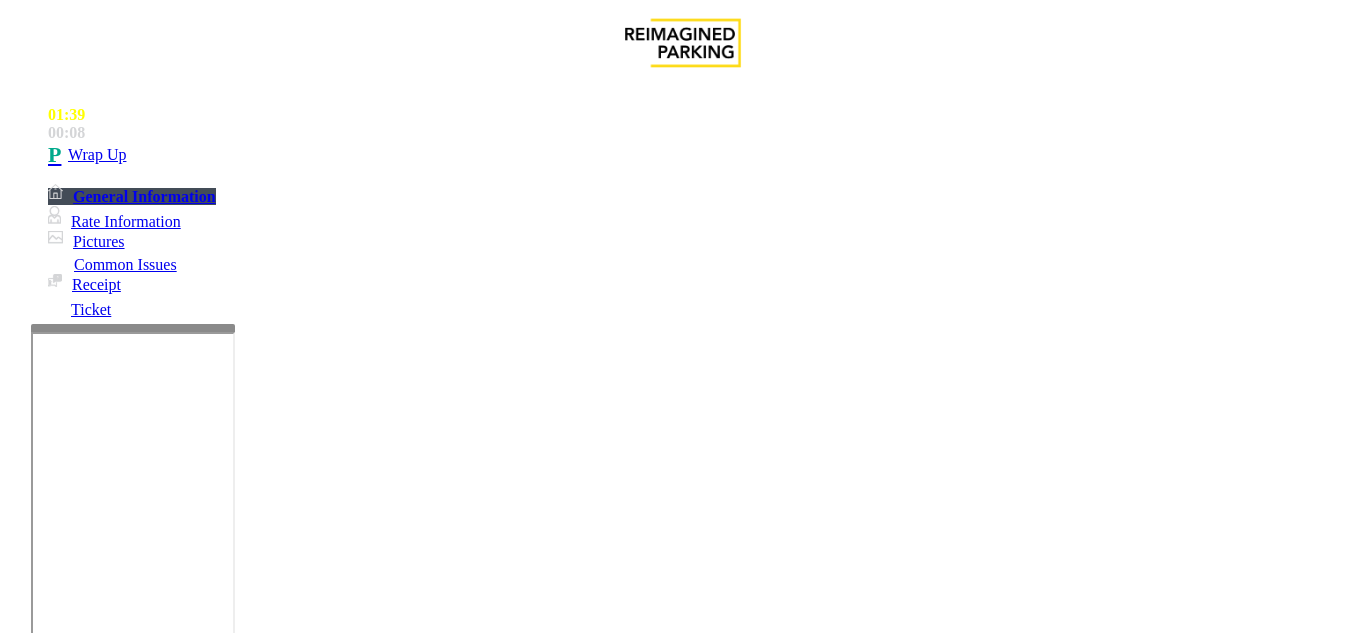 drag, startPoint x: 267, startPoint y: 115, endPoint x: 441, endPoint y: 124, distance: 174.2326 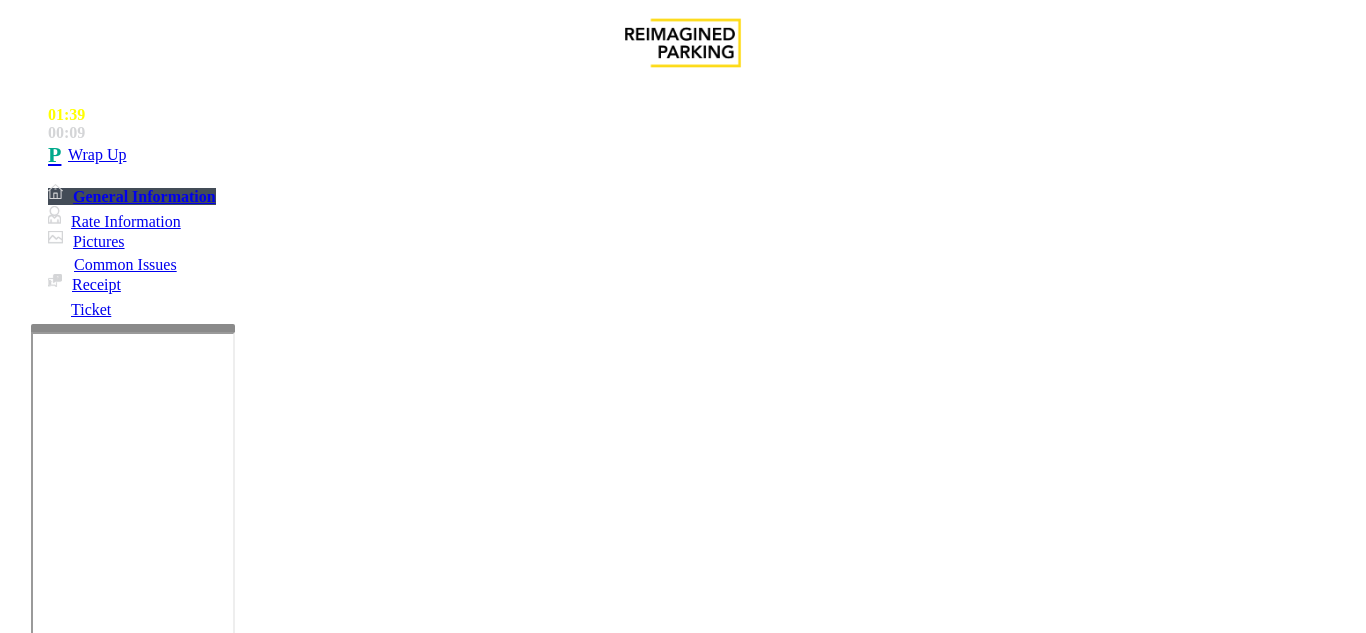 type on "**********" 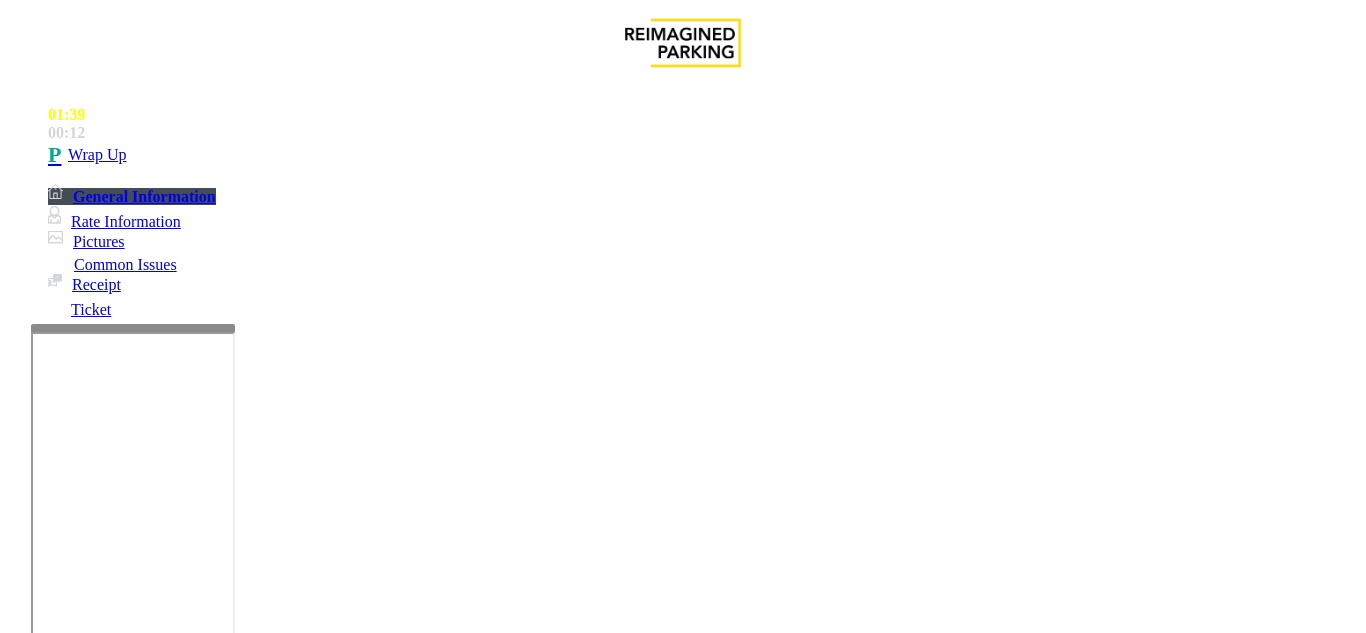 scroll, scrollTop: 260, scrollLeft: 0, axis: vertical 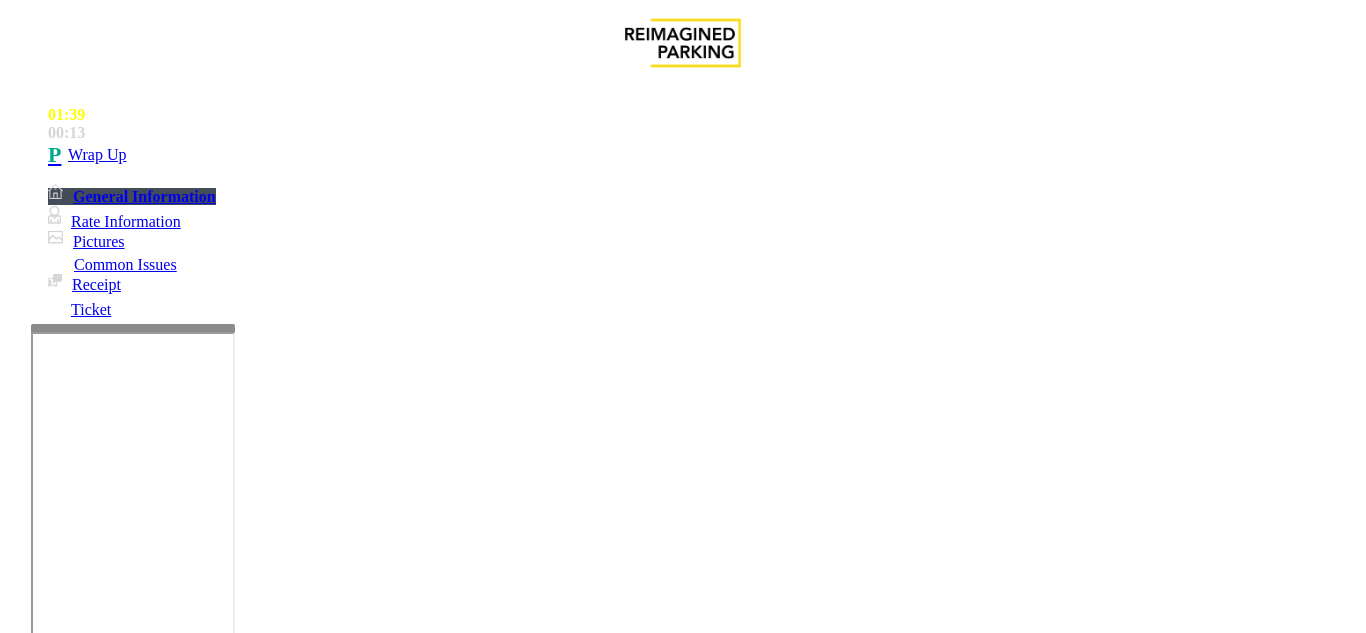 click at bounding box center (221, 1634) 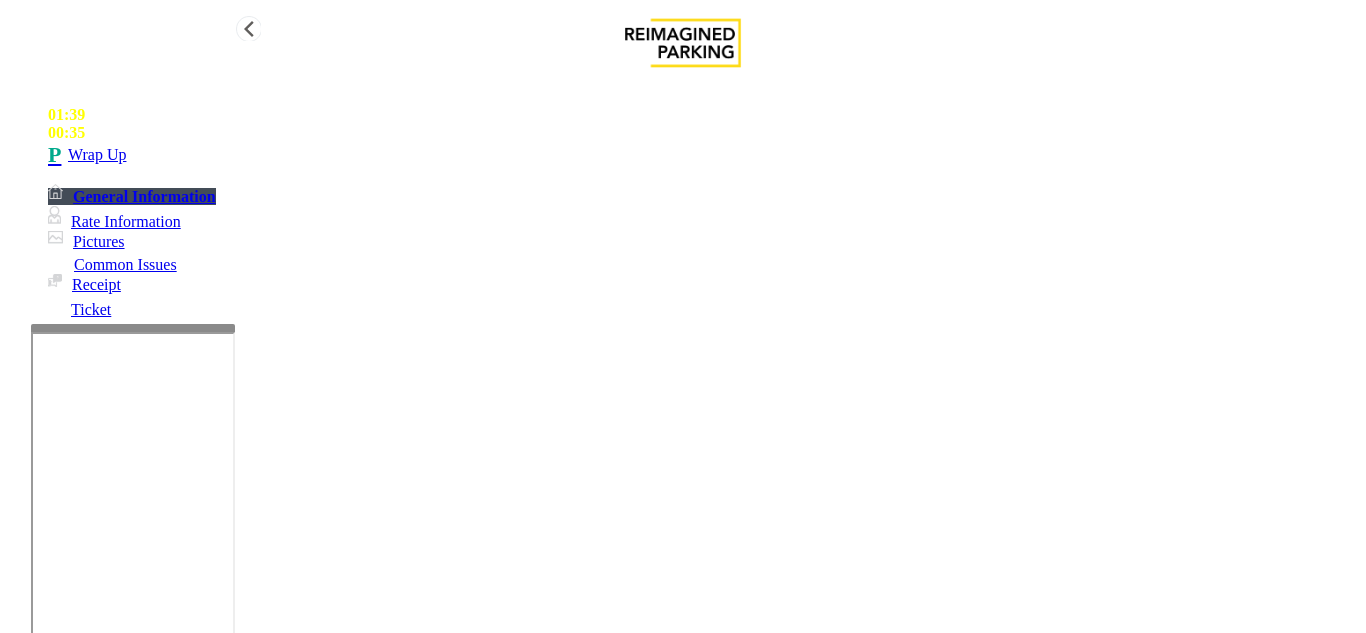 type on "**********" 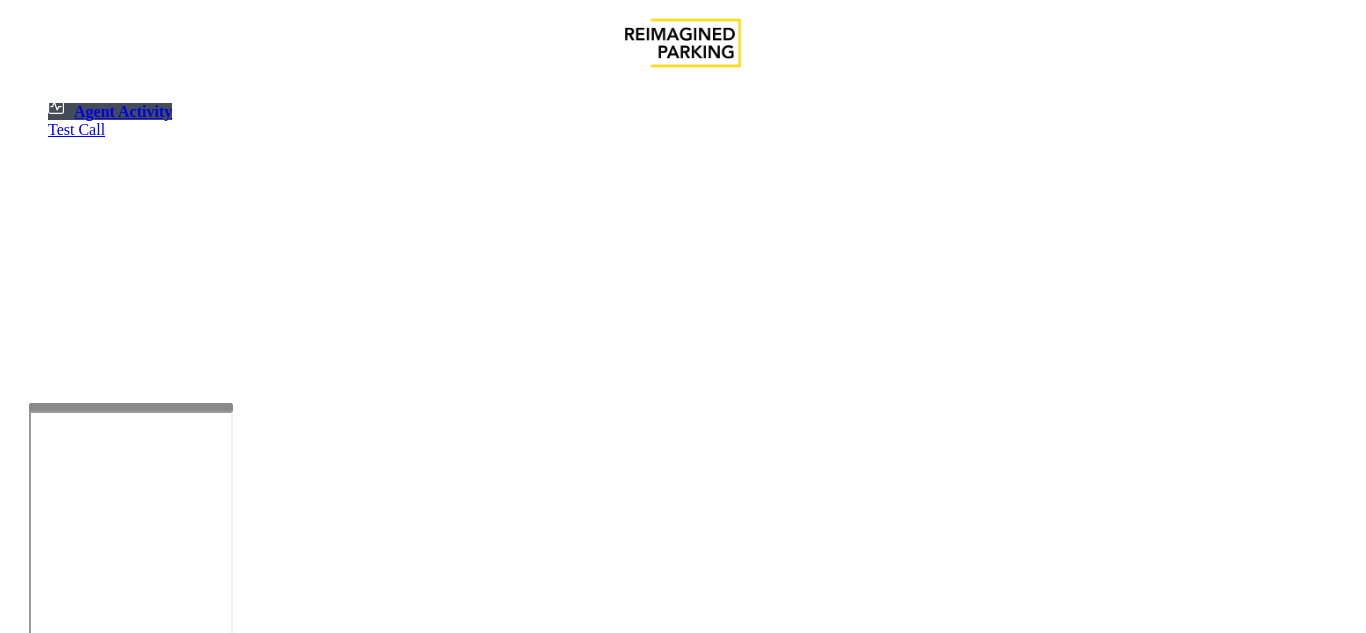 click at bounding box center [131, 639] 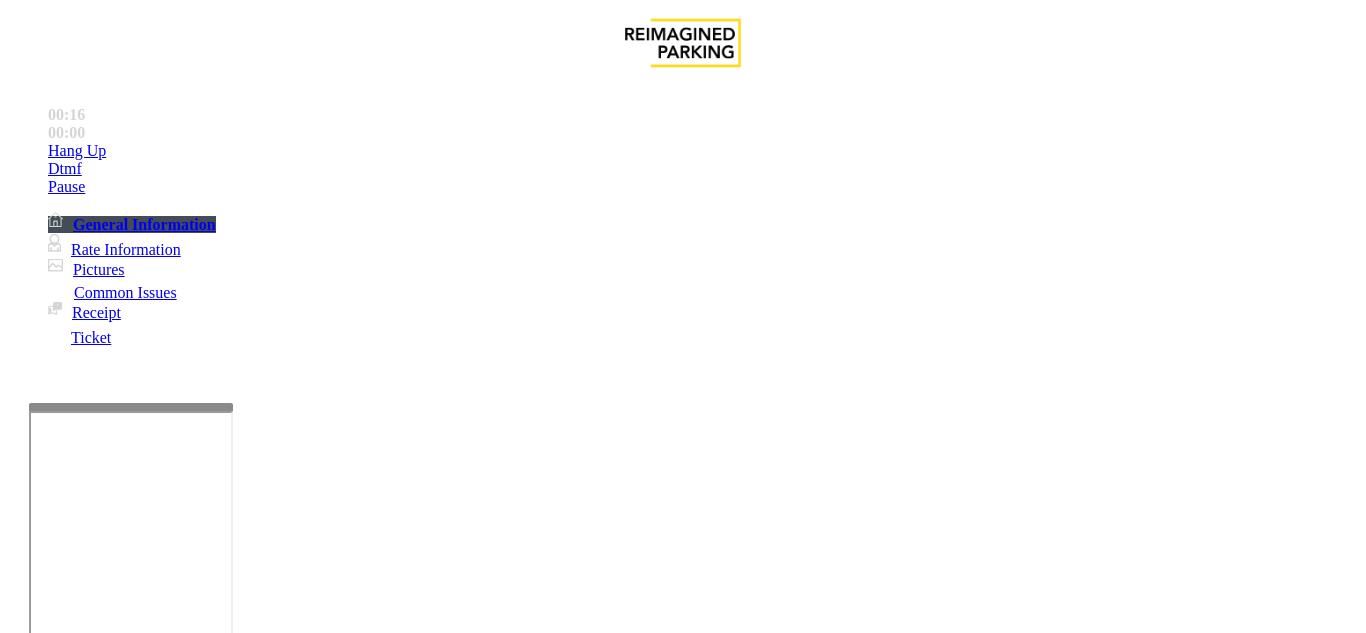 click on "Intercom Issue/No Response" at bounding box center (929, 1286) 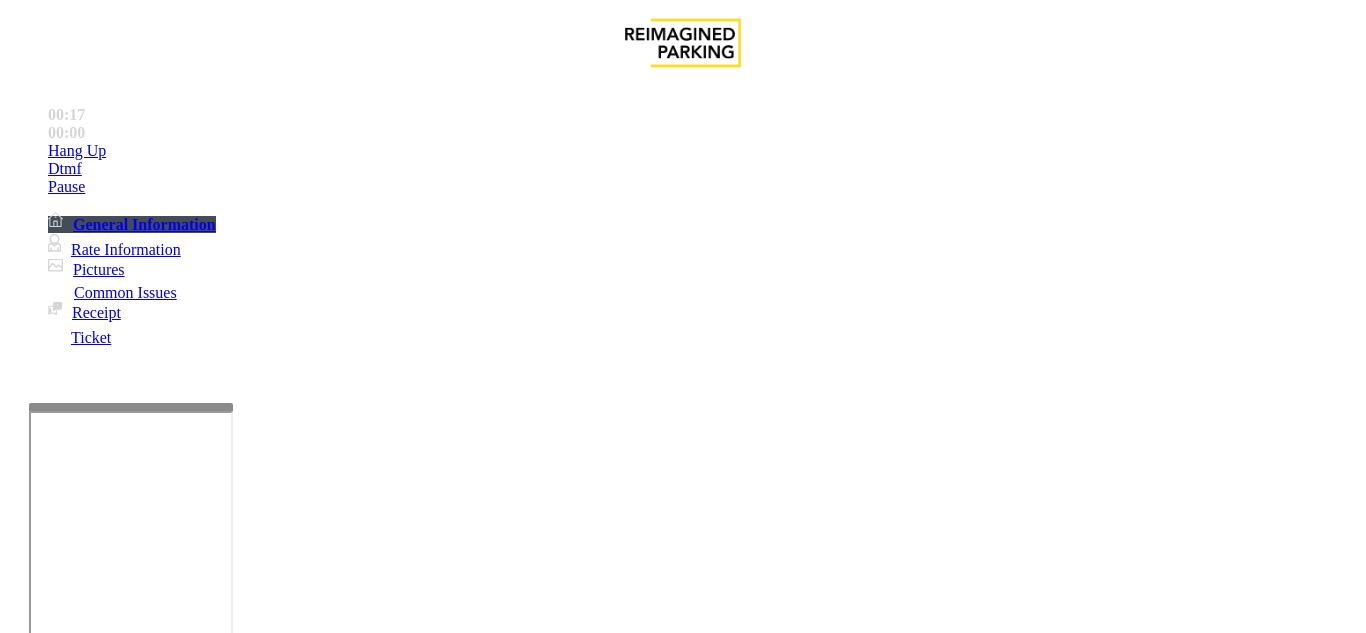 click on "No Response/Unable to hear parker" at bounding box center (142, 1286) 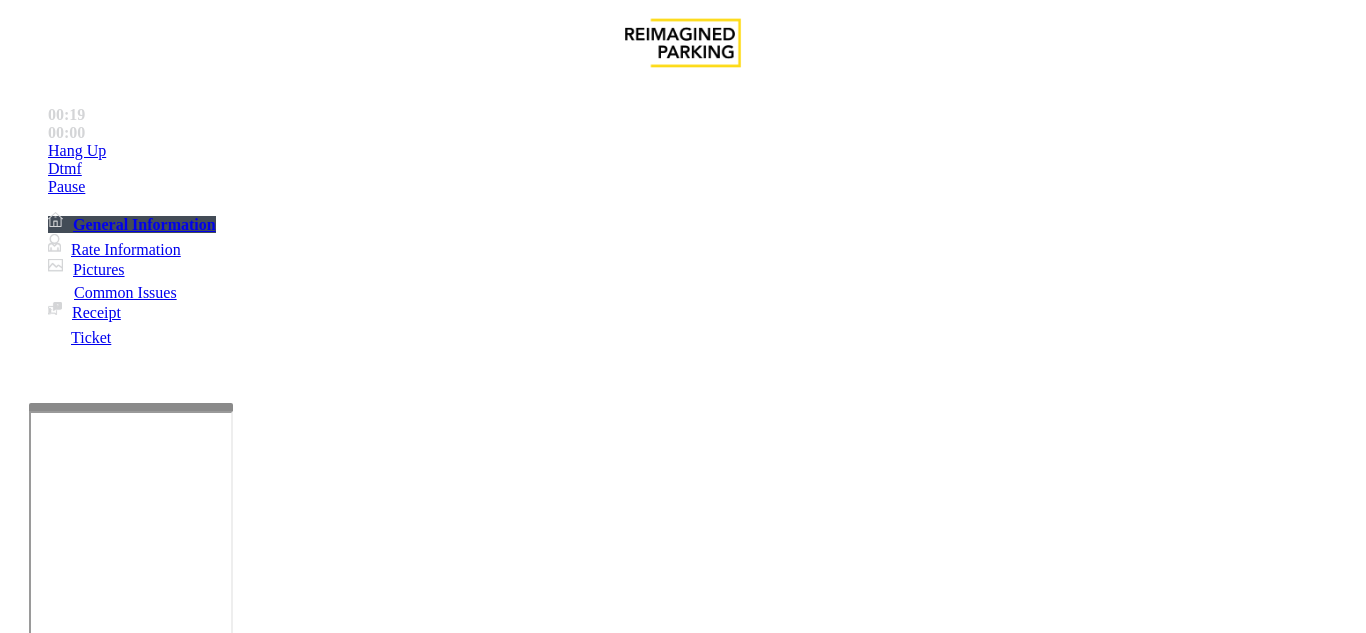 drag, startPoint x: 275, startPoint y: 176, endPoint x: 579, endPoint y: 180, distance: 304.0263 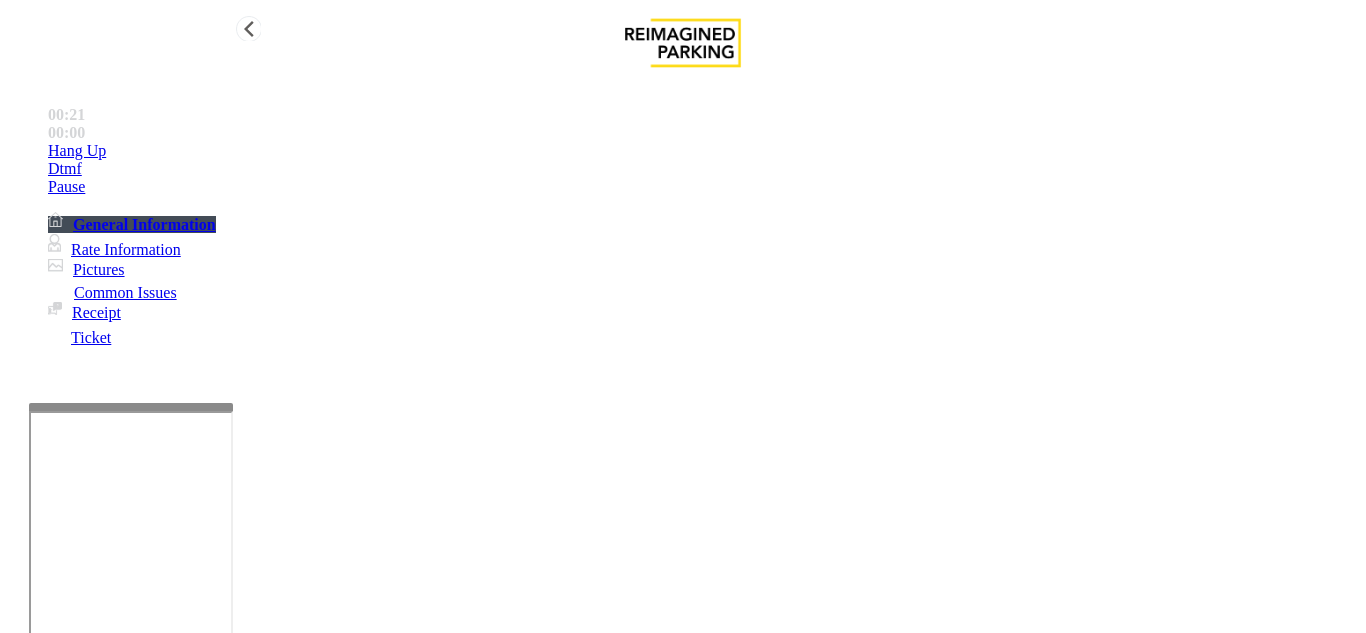 type on "**********" 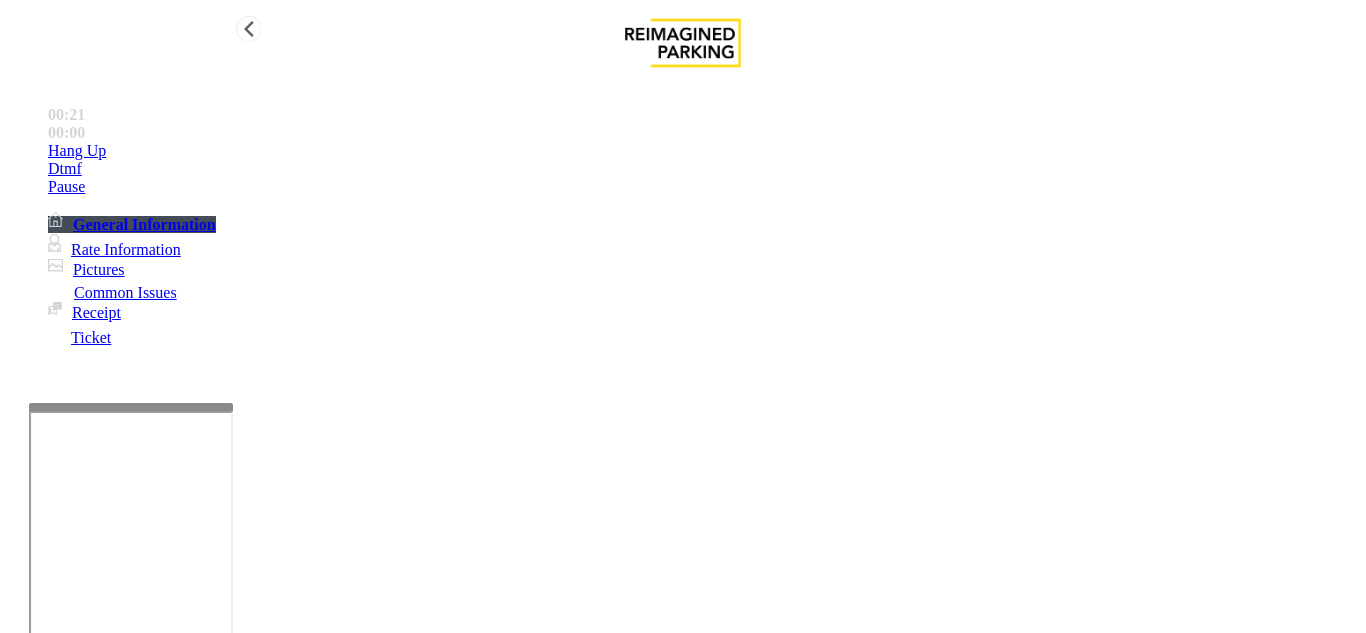 click on "Hang Up" at bounding box center [703, 151] 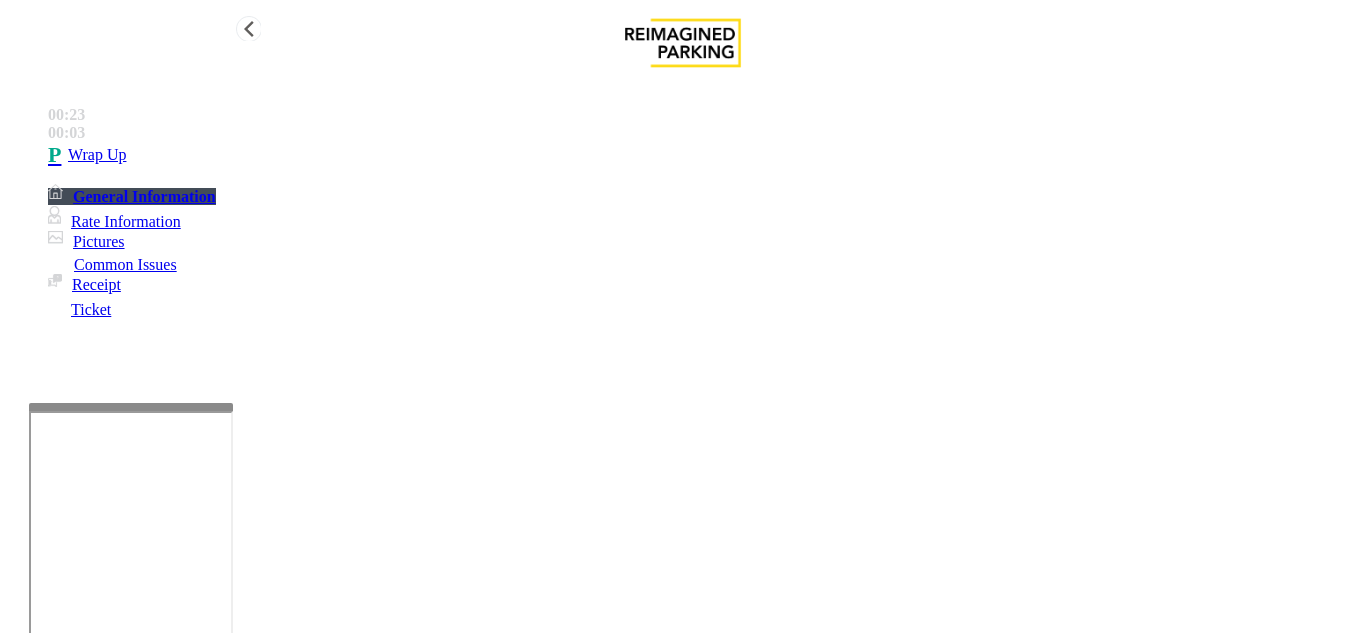 click on "Wrap Up" at bounding box center [703, 155] 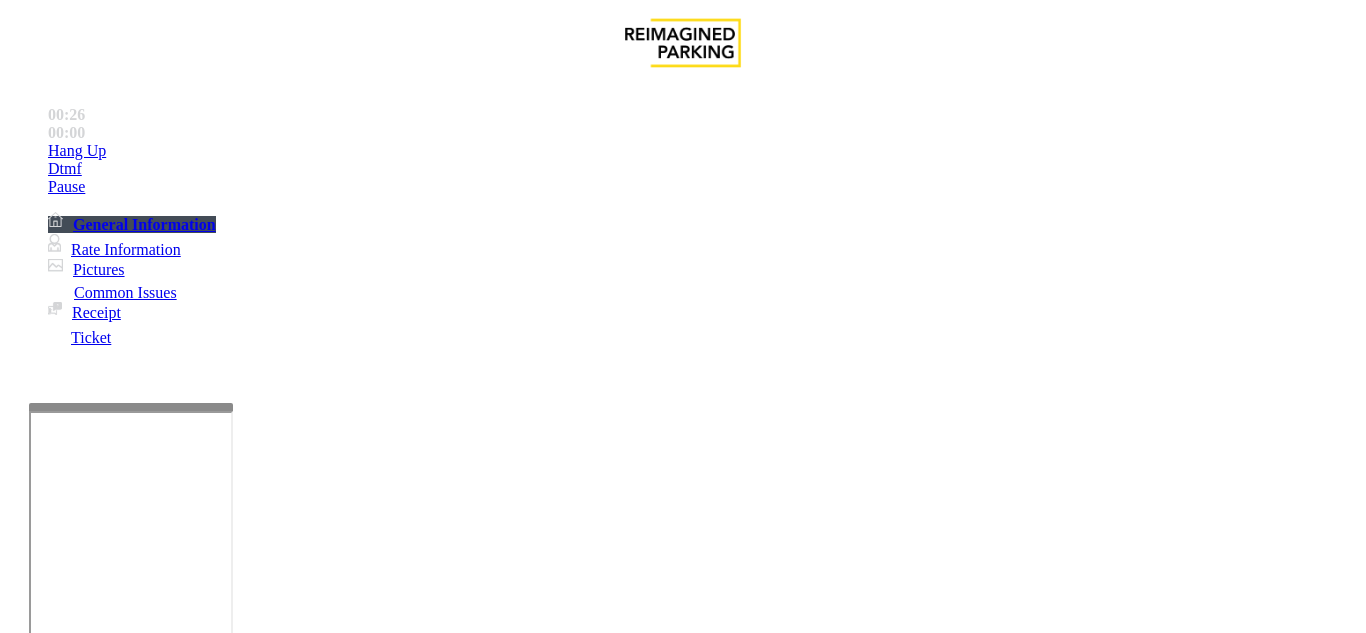 scroll, scrollTop: 600, scrollLeft: 0, axis: vertical 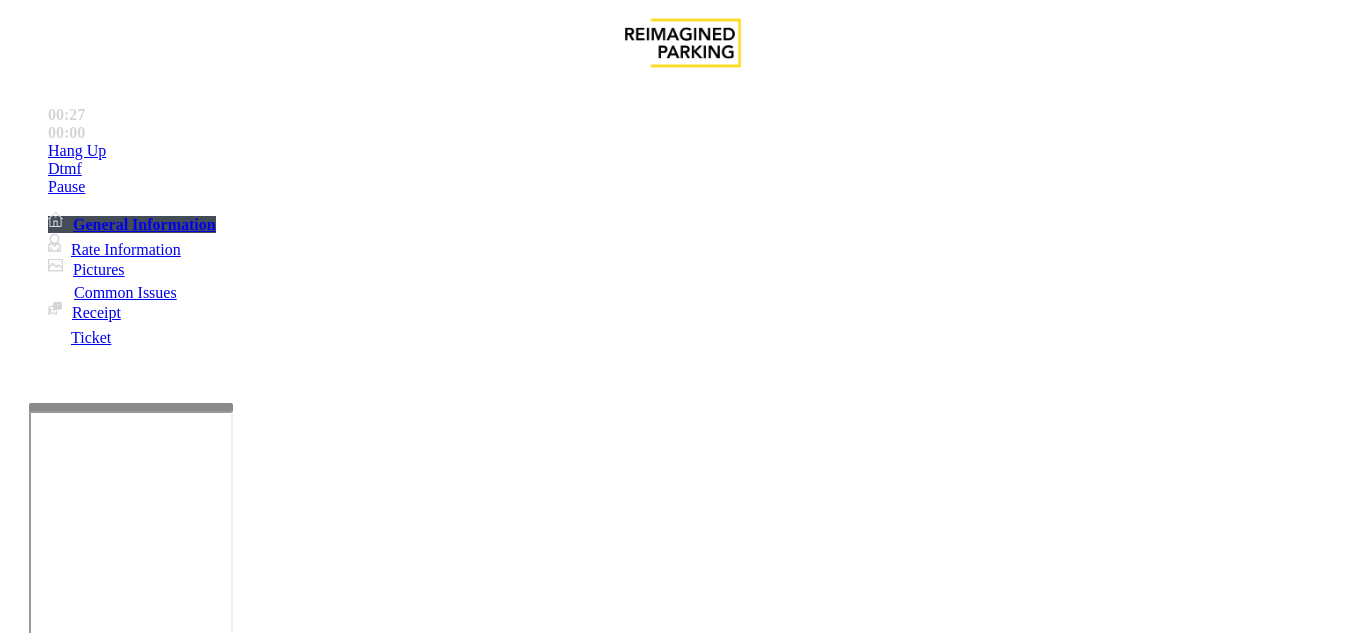 click on "Validation Issue" at bounding box center [371, 1286] 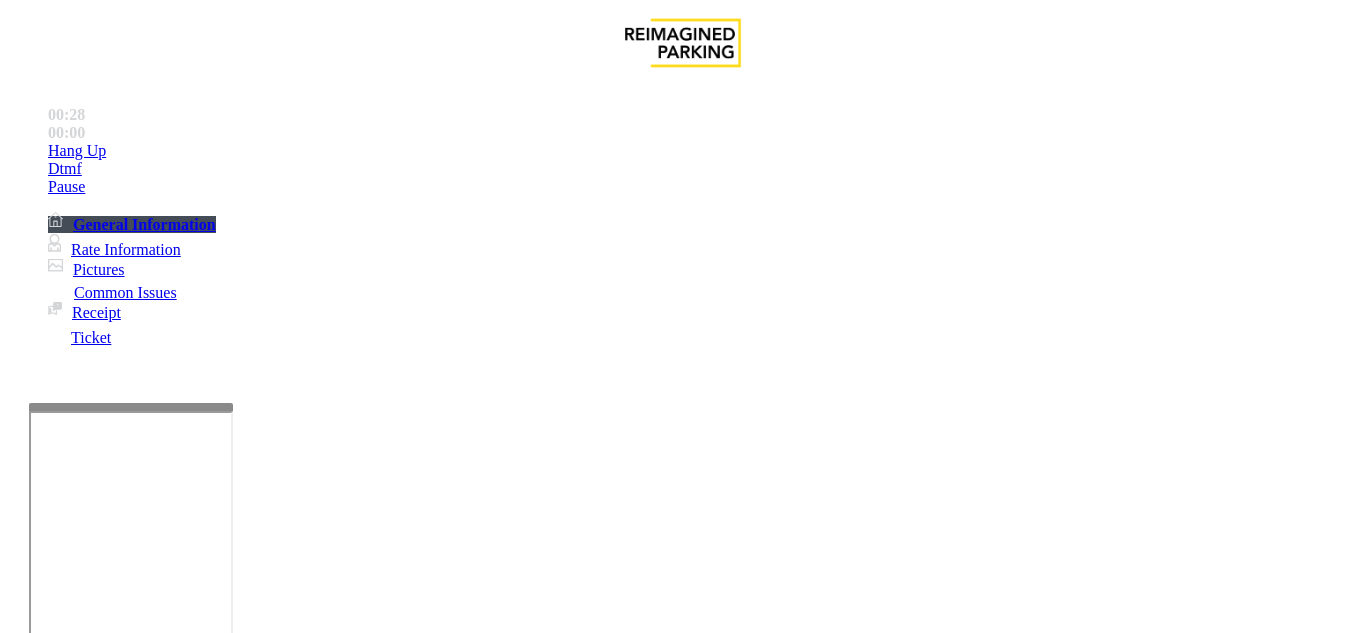 click on "Validation Error" at bounding box center [81, 1286] 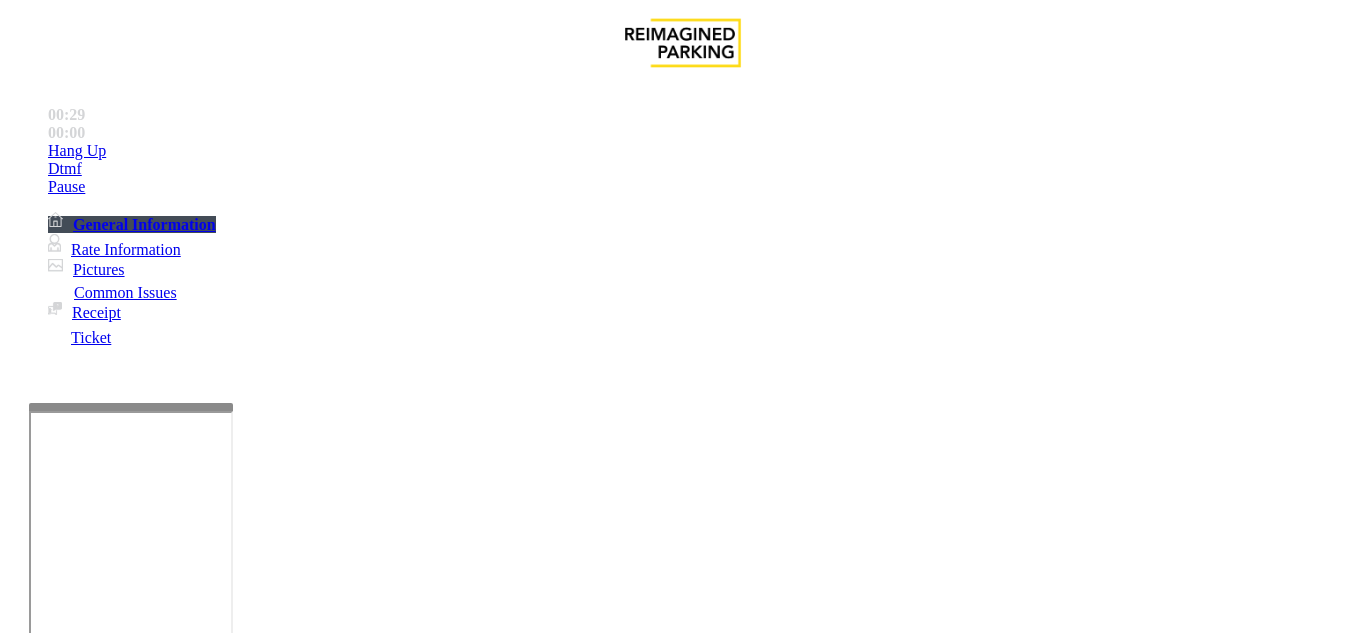 scroll, scrollTop: 100, scrollLeft: 0, axis: vertical 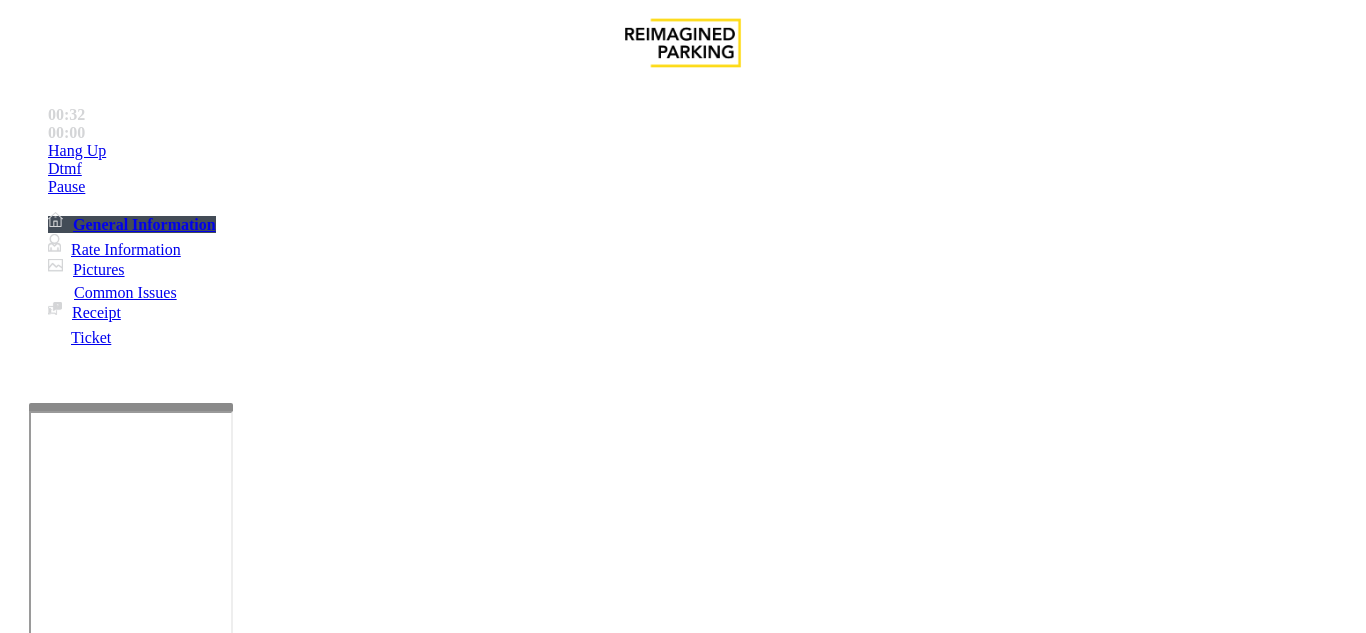 click at bounding box center (221, 1634) 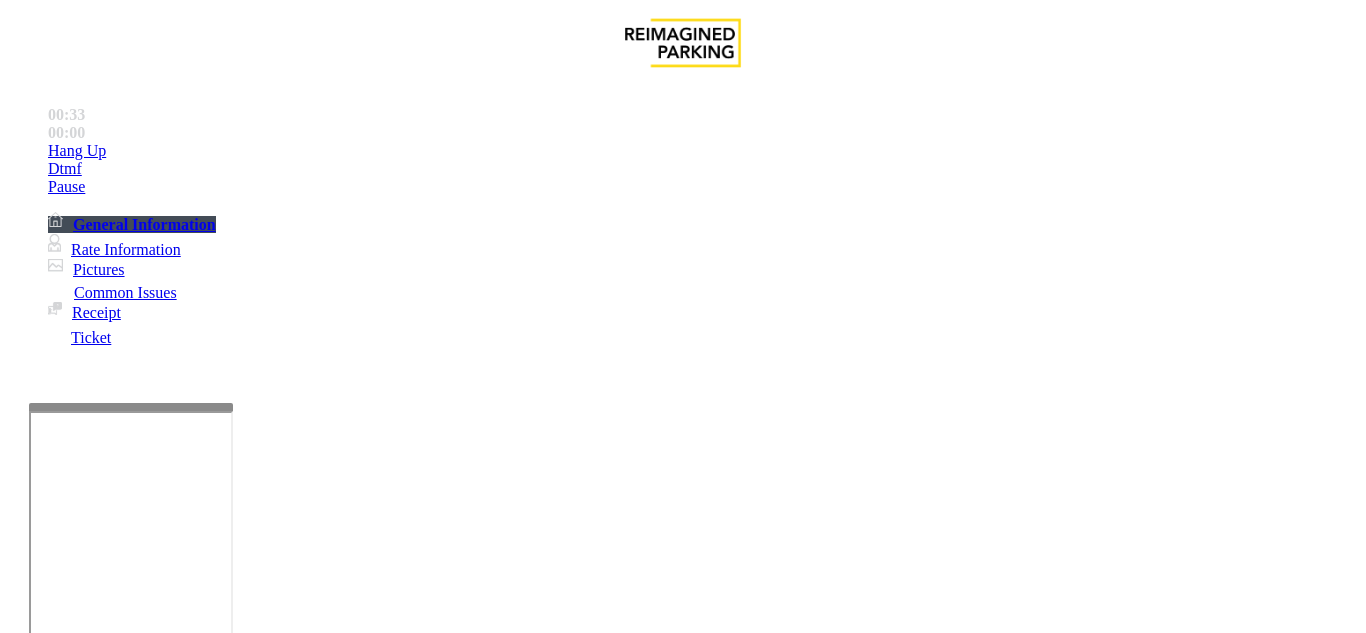 drag, startPoint x: 268, startPoint y: 78, endPoint x: 424, endPoint y: 85, distance: 156.15697 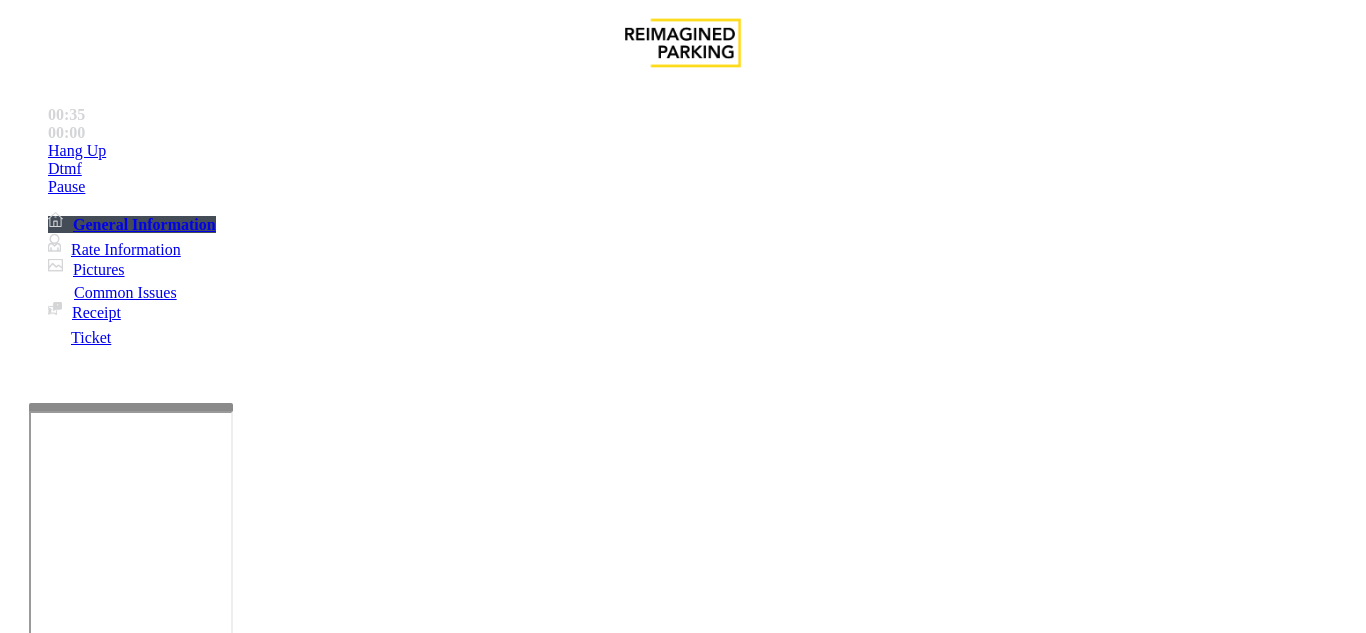 click at bounding box center (221, 1634) 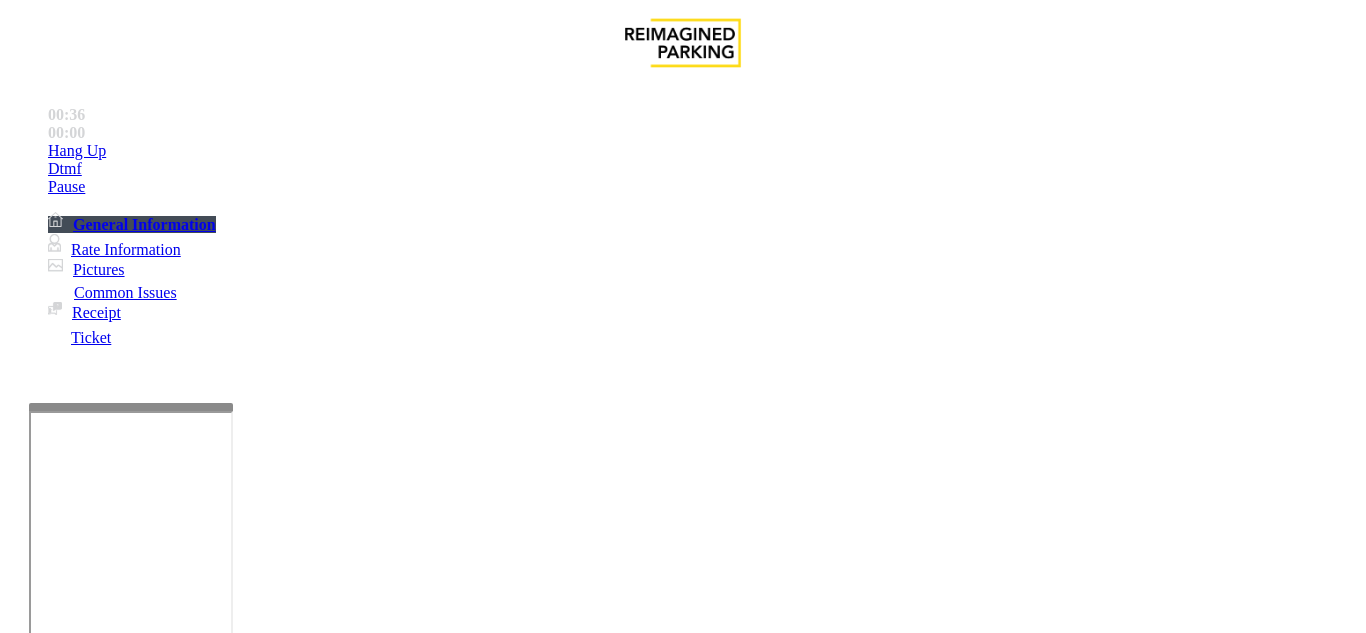 type on "**********" 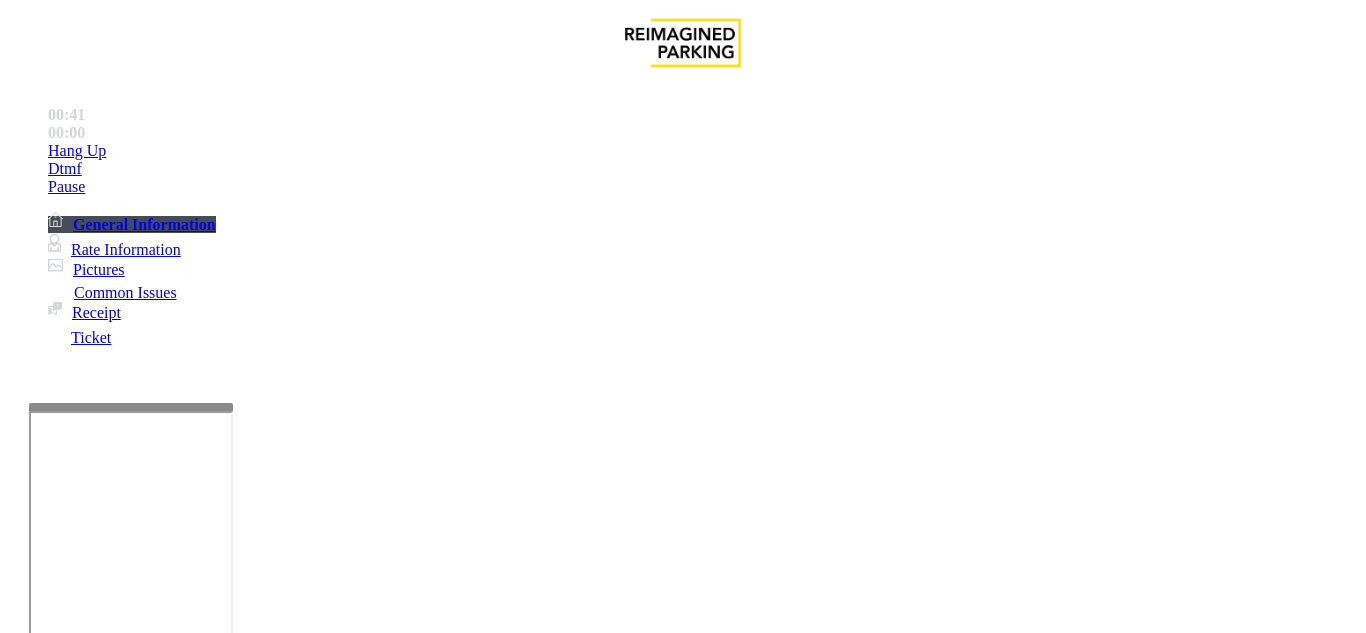 scroll, scrollTop: 400, scrollLeft: 0, axis: vertical 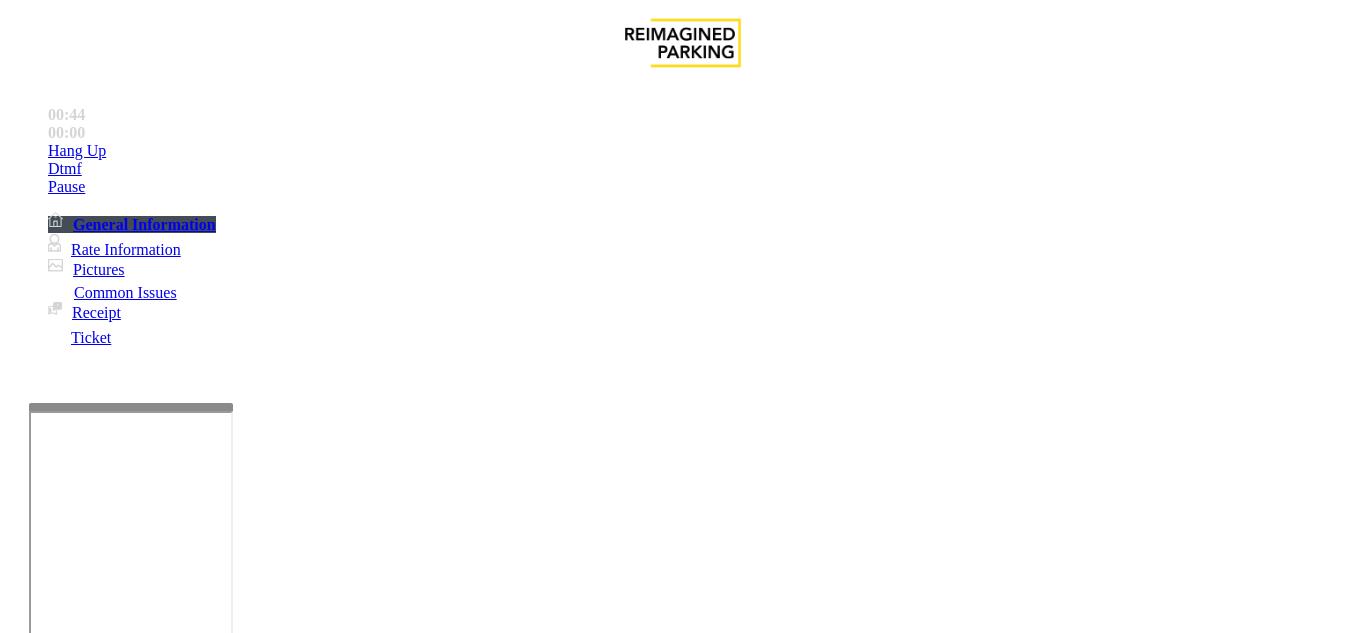 drag, startPoint x: 960, startPoint y: 500, endPoint x: 928, endPoint y: 502, distance: 32.06244 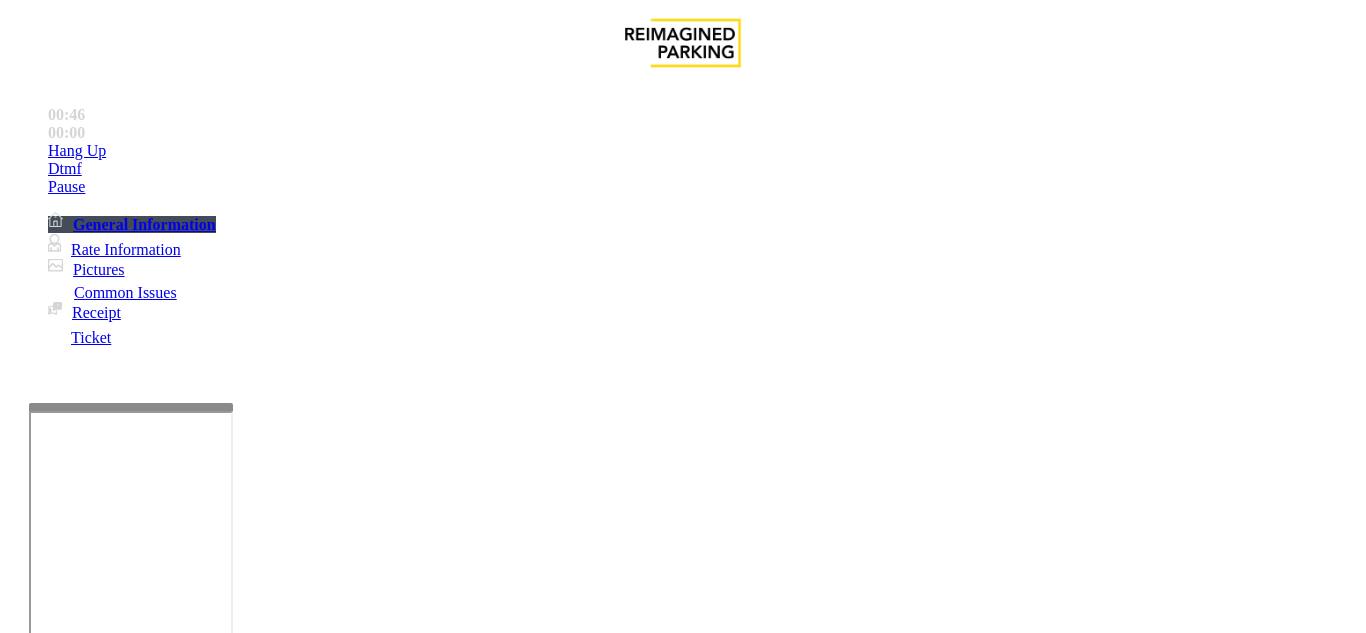 type on "***" 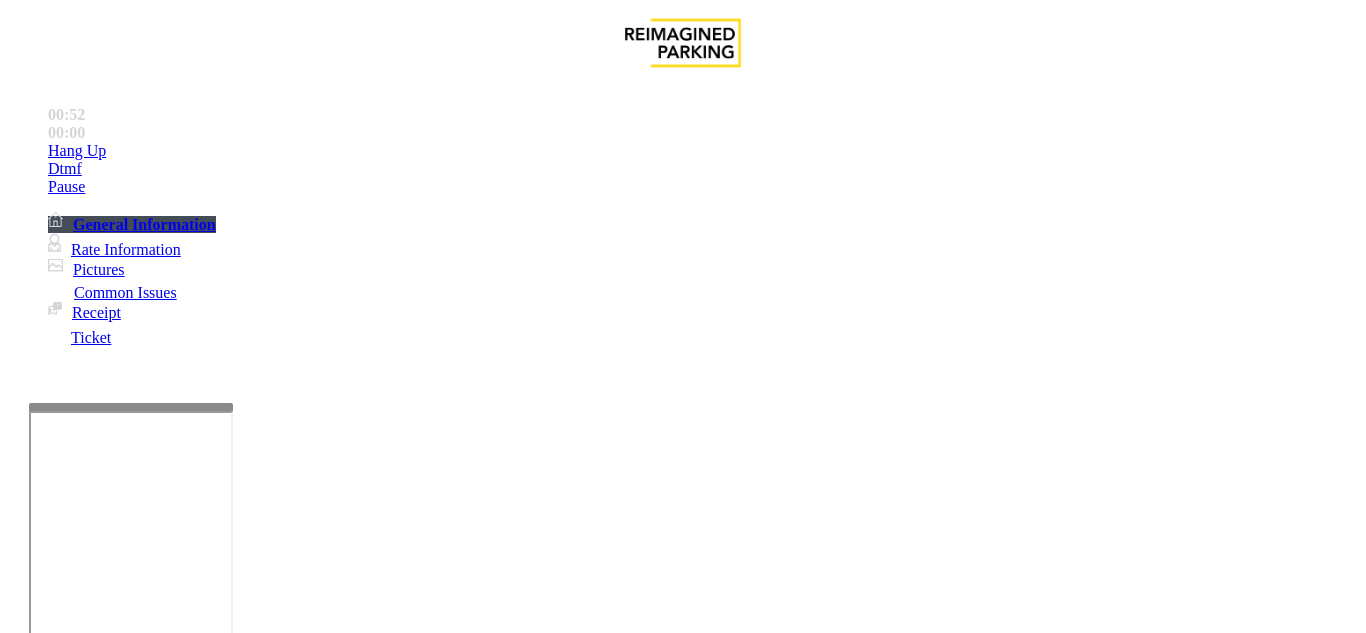 scroll, scrollTop: 400, scrollLeft: 369, axis: both 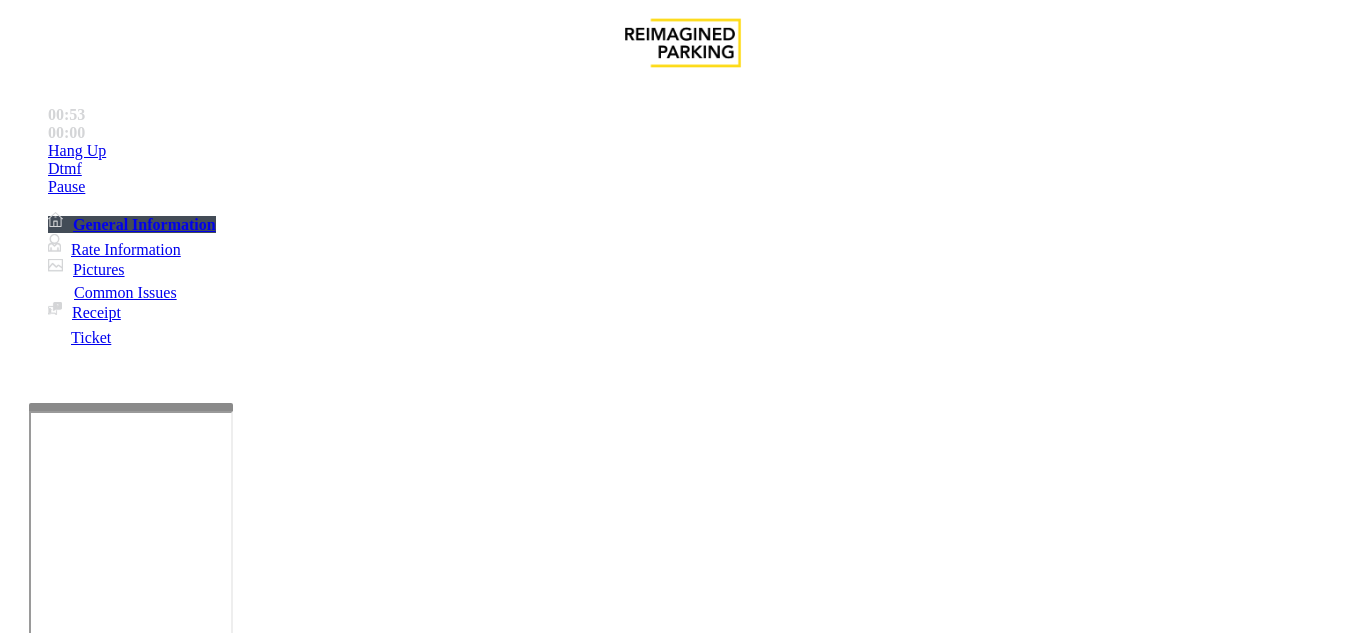 click on "Click Here for the local time" at bounding box center [1042, 3377] 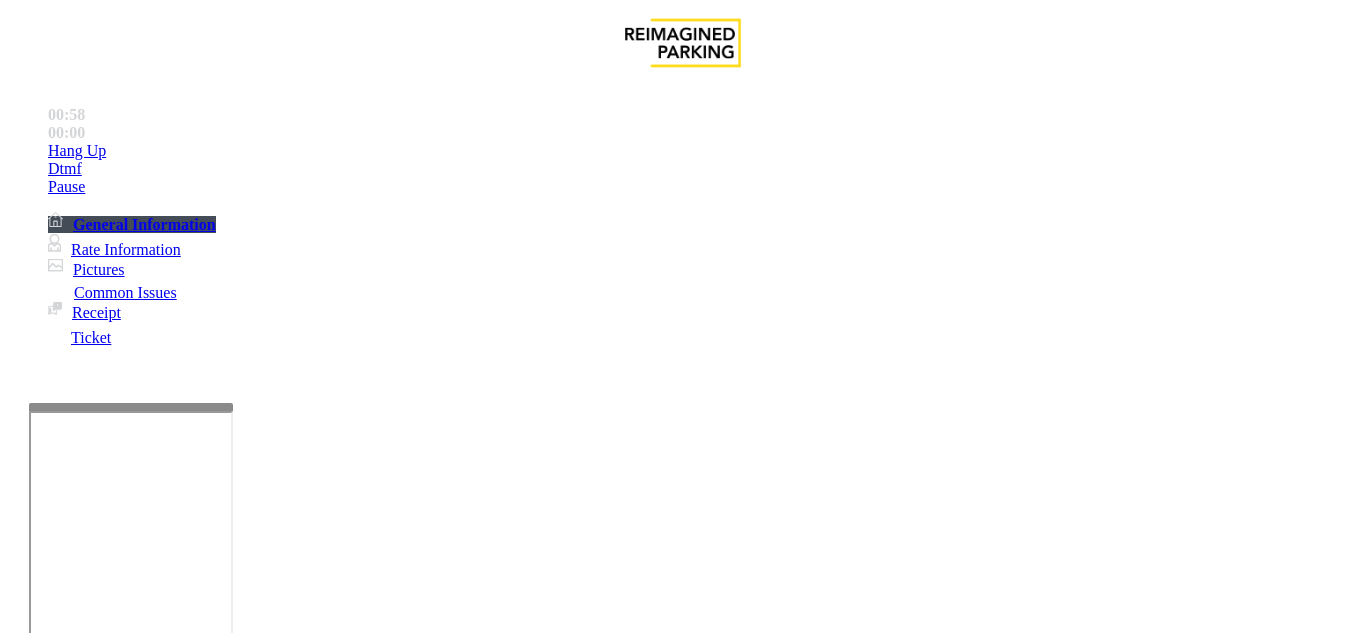 click on "***" at bounding box center (96, 1489) 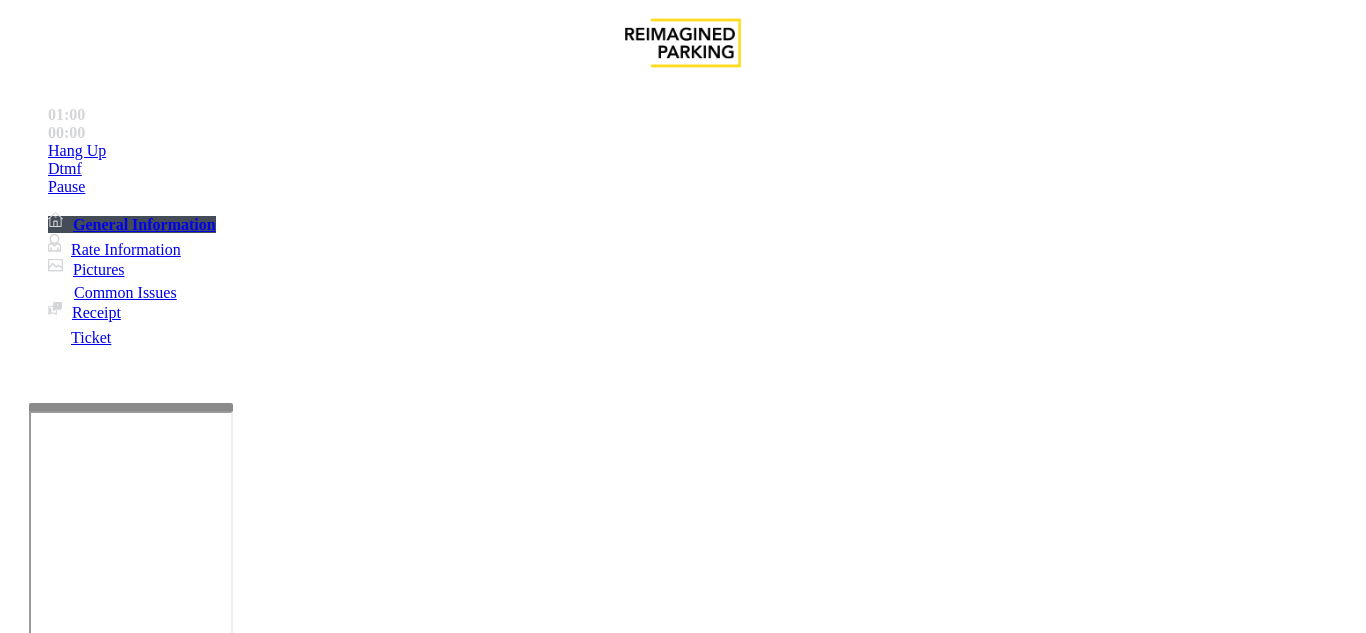 scroll, scrollTop: 400, scrollLeft: 65, axis: both 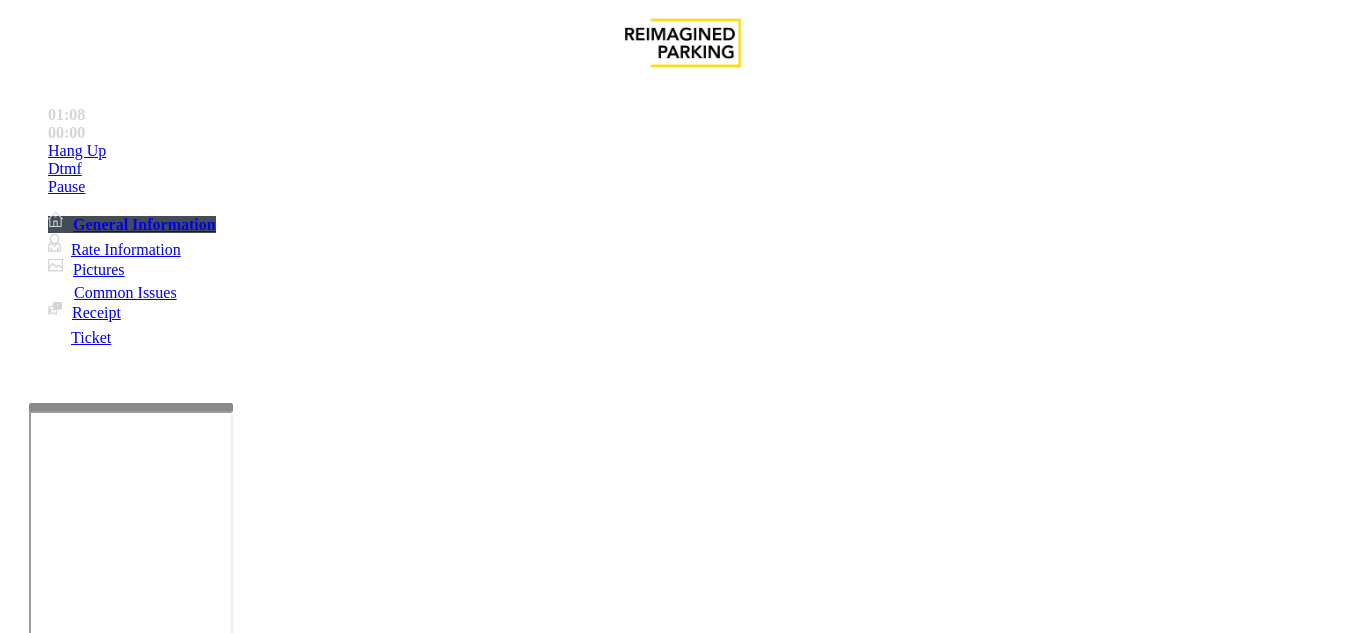 type on "********" 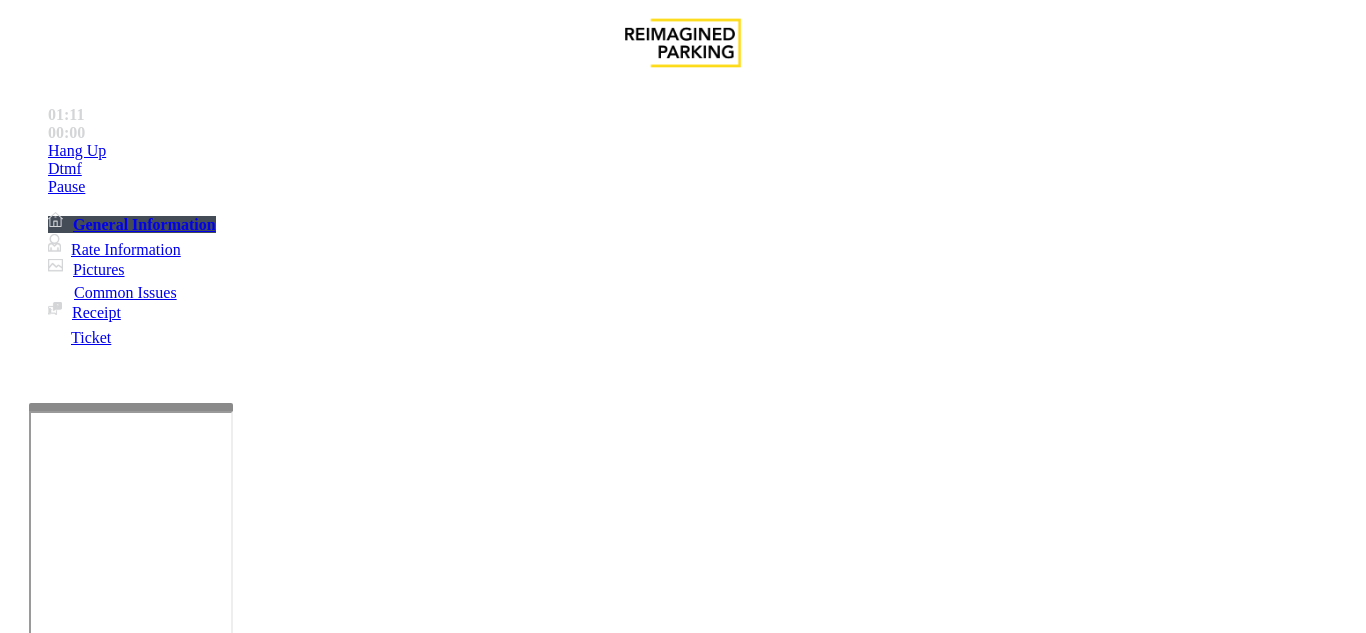 click at bounding box center (96, 1362) 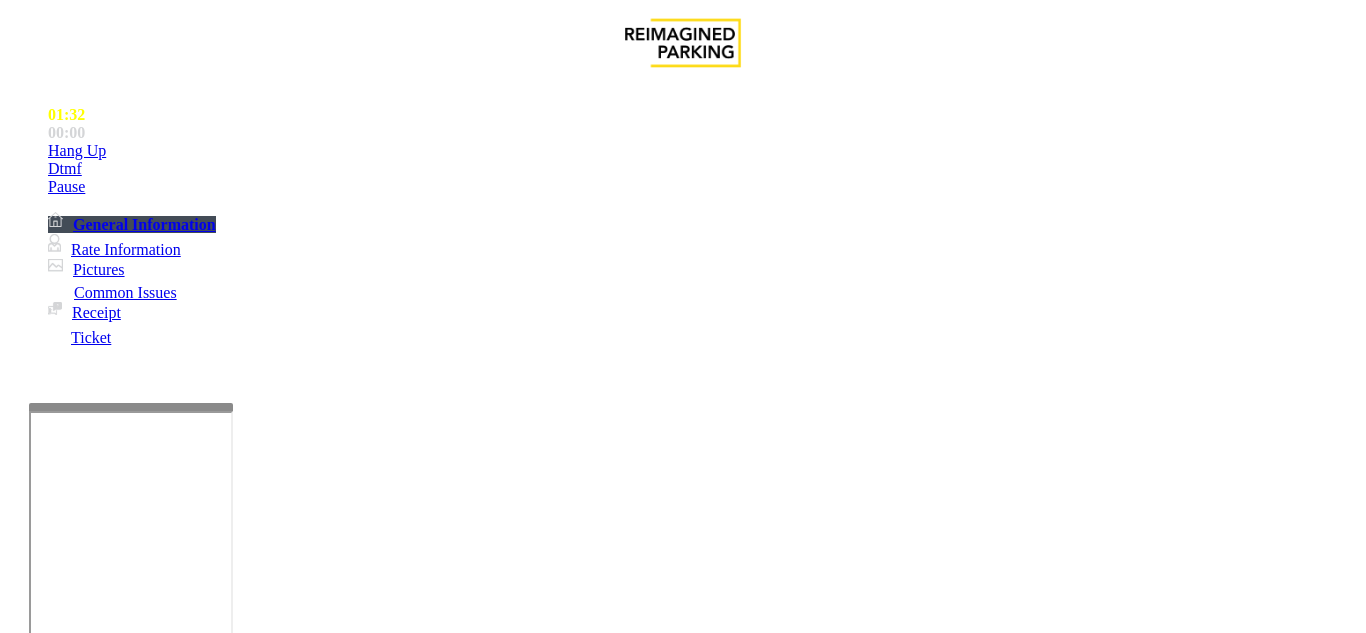 click on "******" at bounding box center (96, 1389) 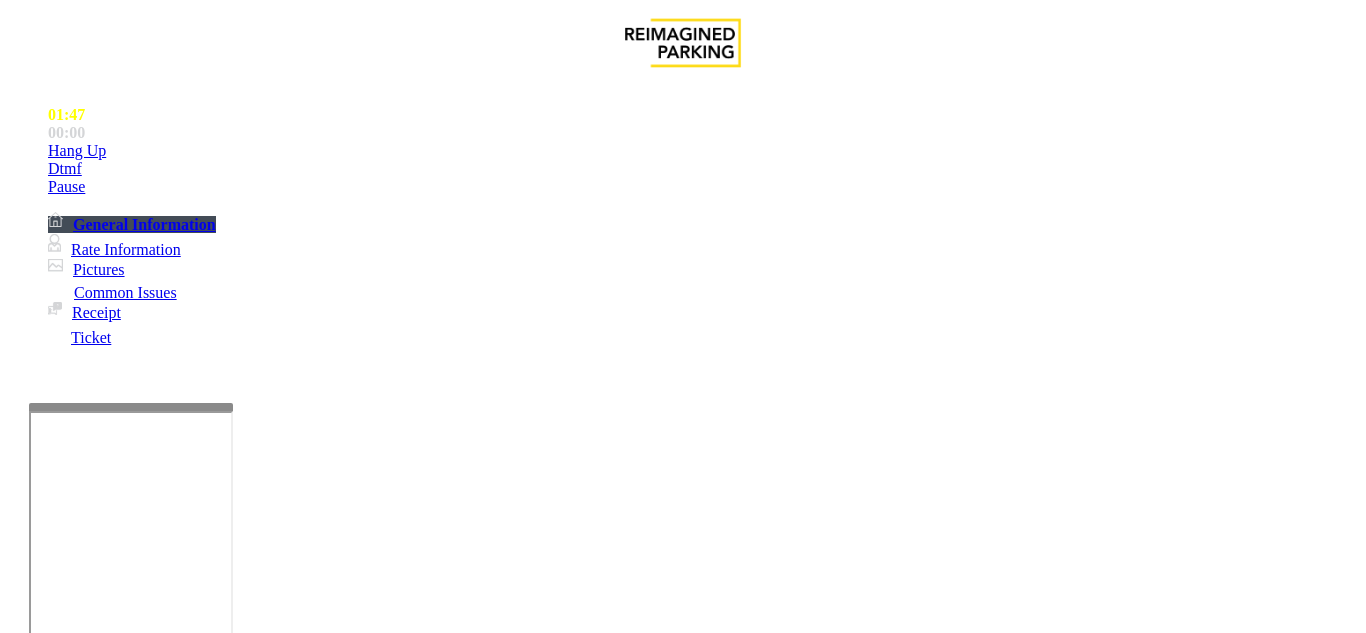 drag, startPoint x: 332, startPoint y: 249, endPoint x: 318, endPoint y: 251, distance: 14.142136 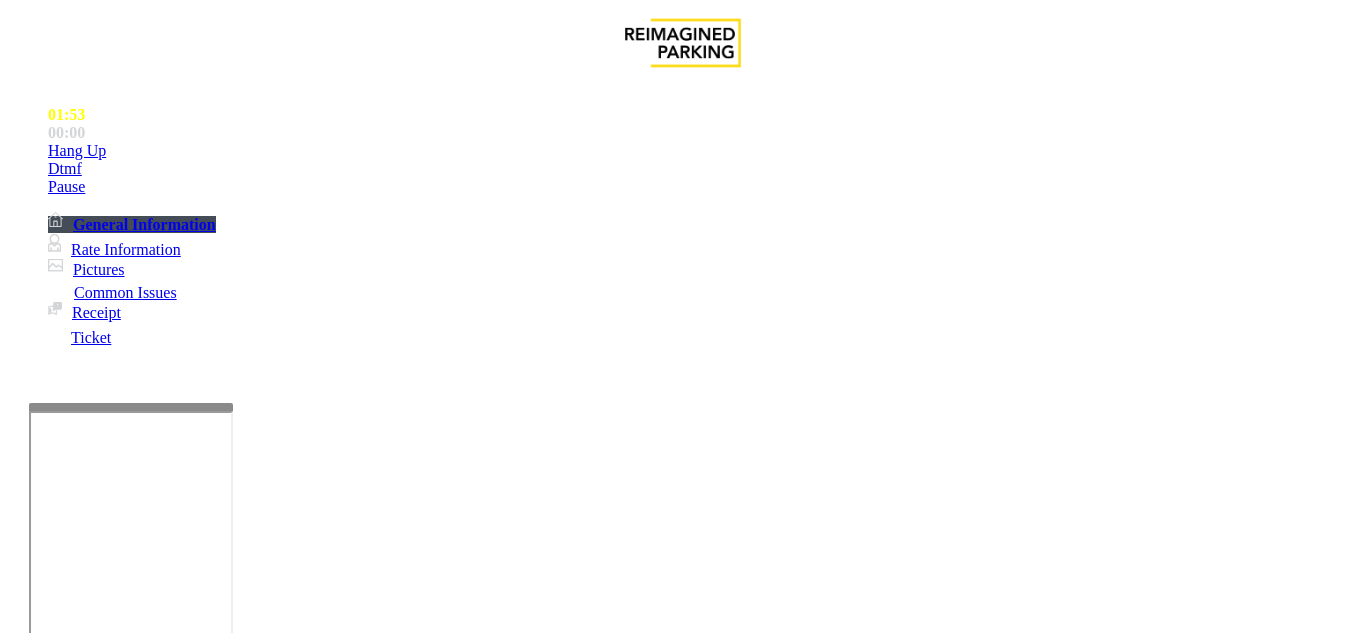scroll, scrollTop: 0, scrollLeft: 0, axis: both 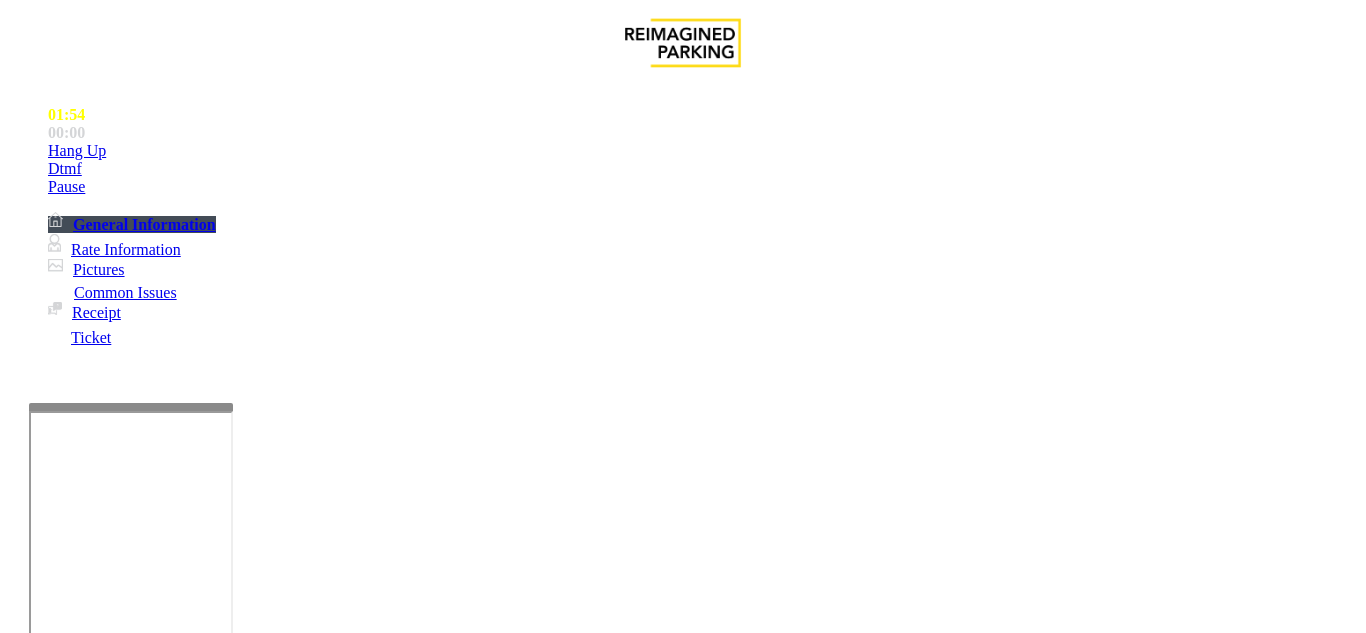type on "*********" 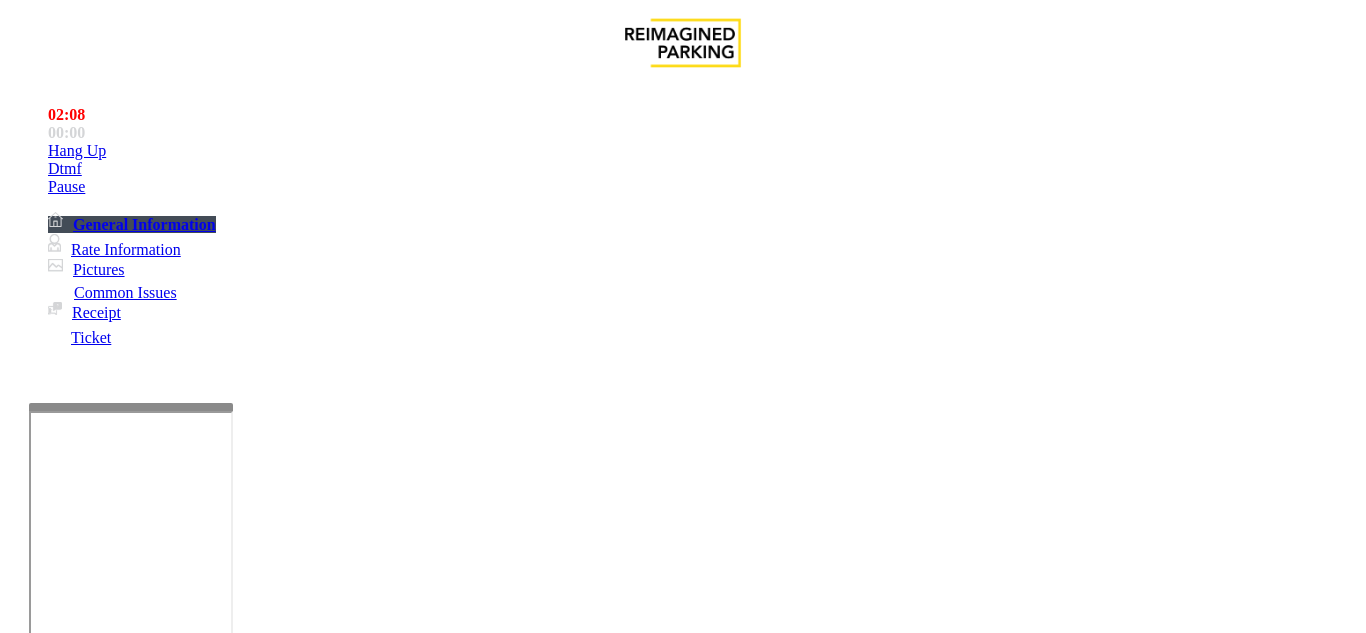 scroll, scrollTop: 200, scrollLeft: 0, axis: vertical 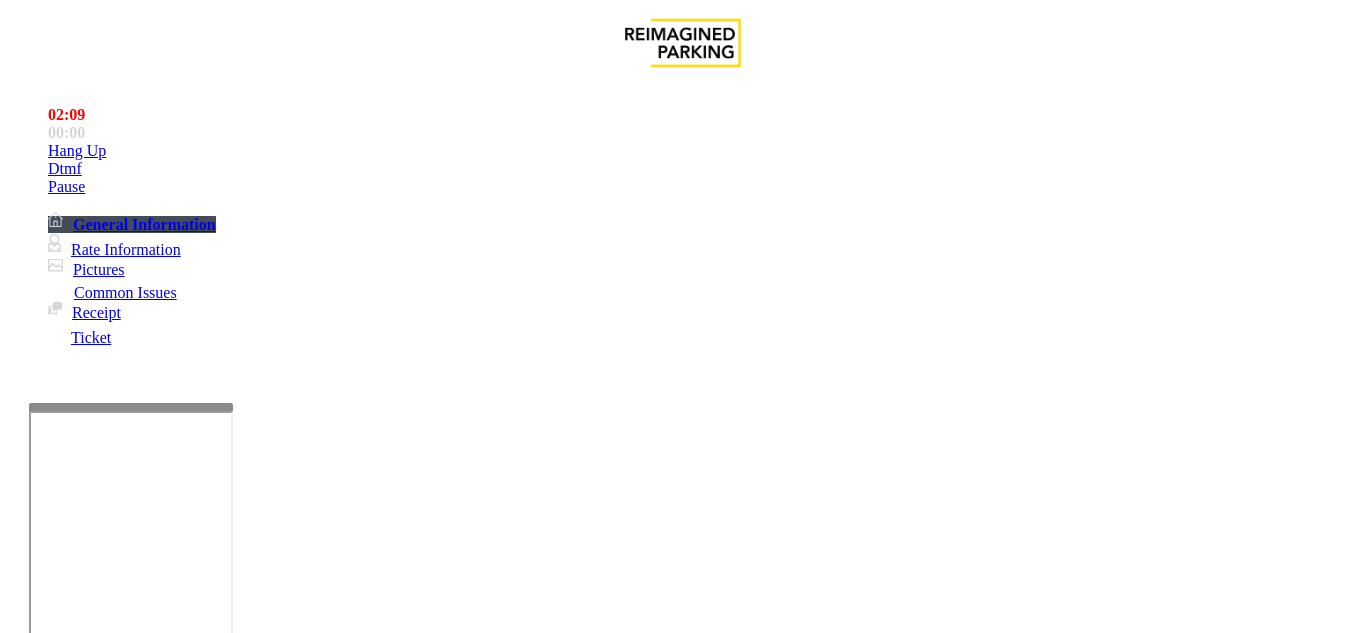 click at bounding box center (221, 1634) 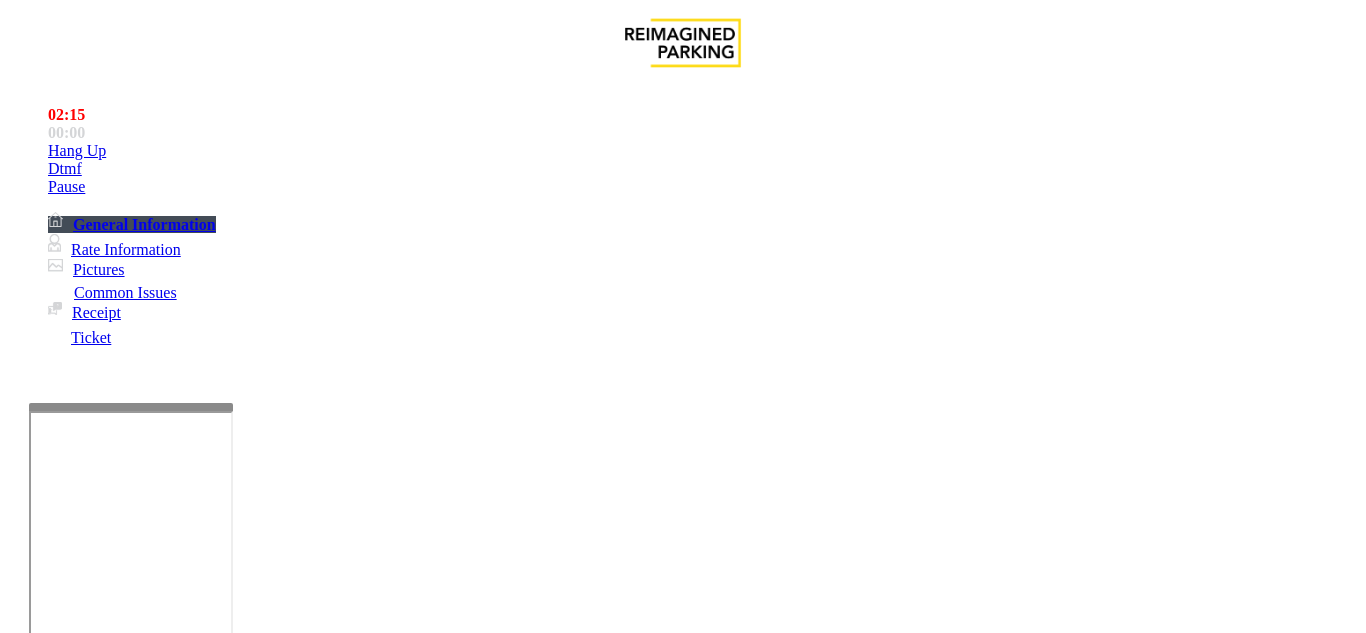 type on "**********" 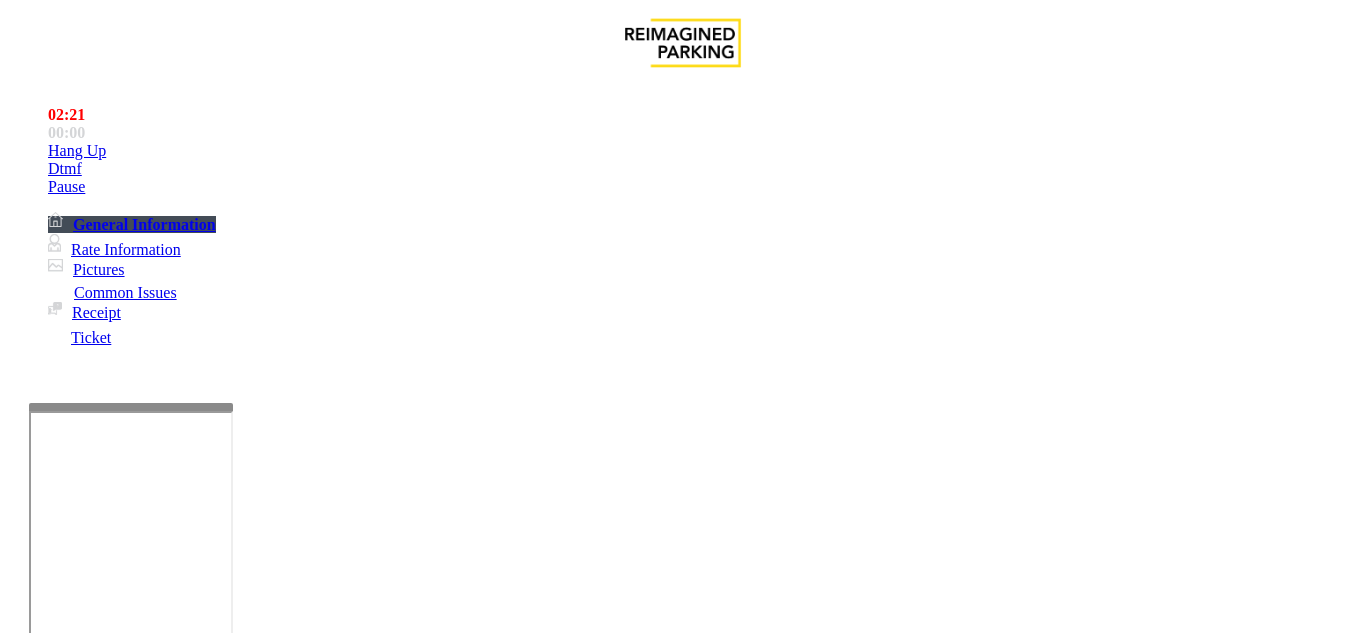 click on "Vend Gate" at bounding box center (69, 1727) 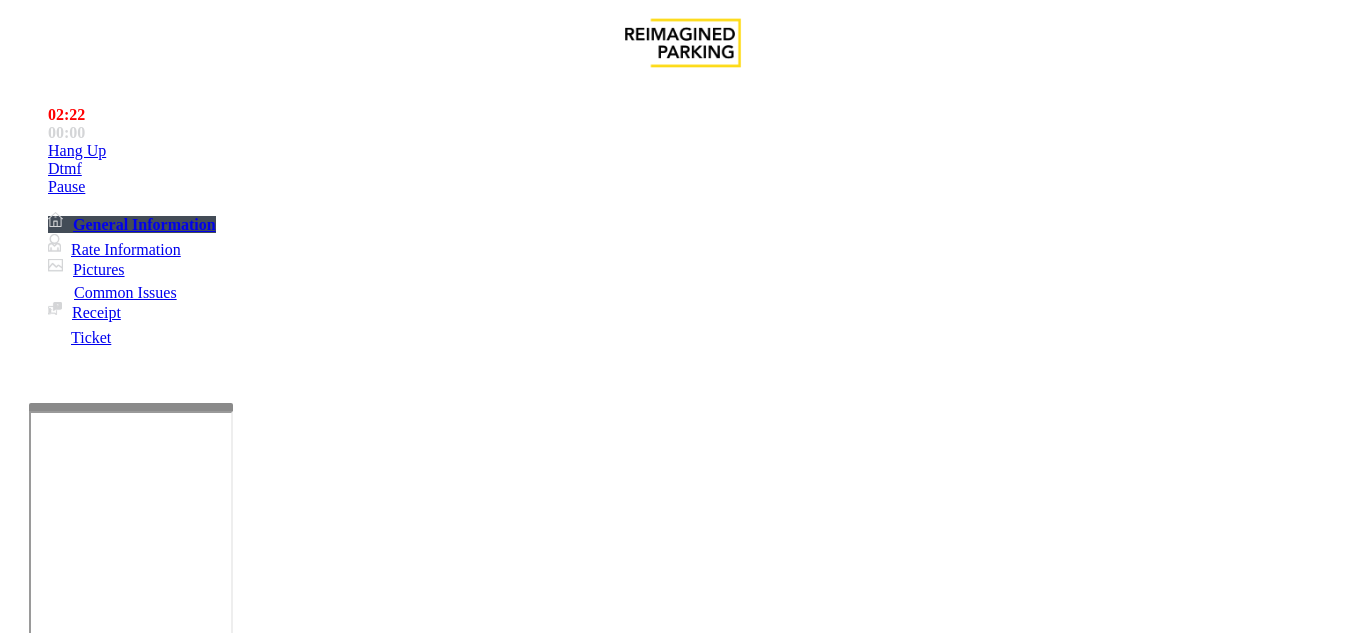 scroll, scrollTop: 100, scrollLeft: 0, axis: vertical 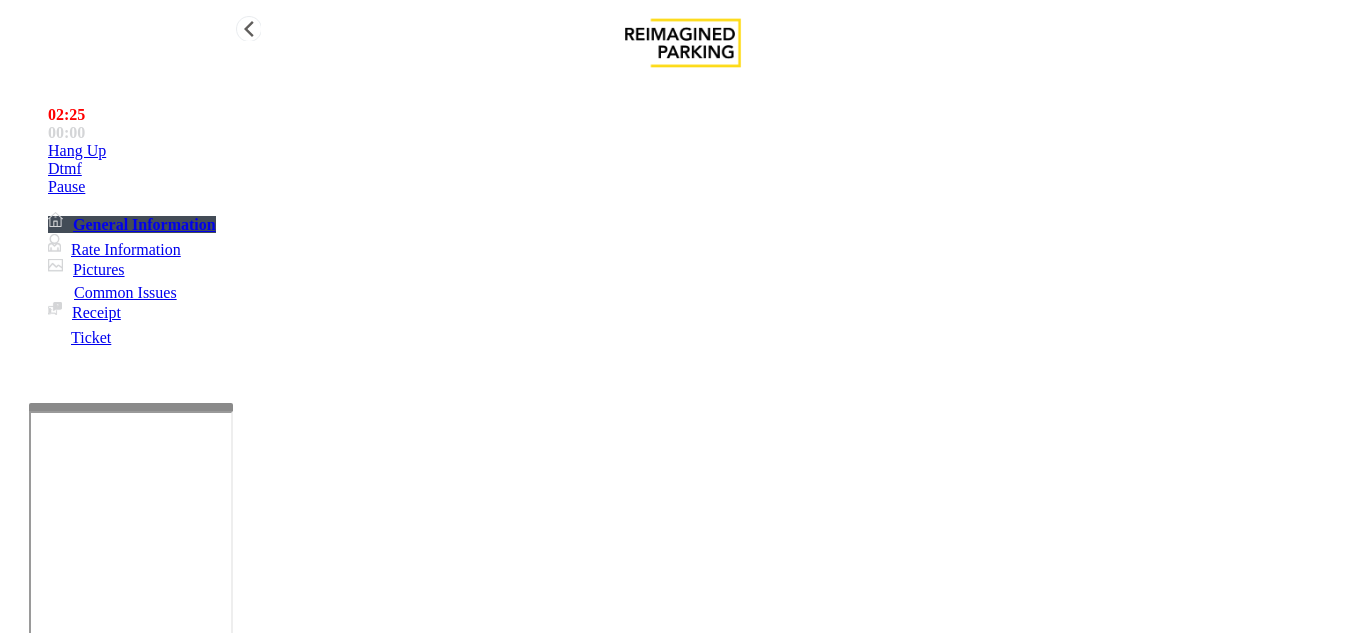 click on "Hang Up" at bounding box center [703, 151] 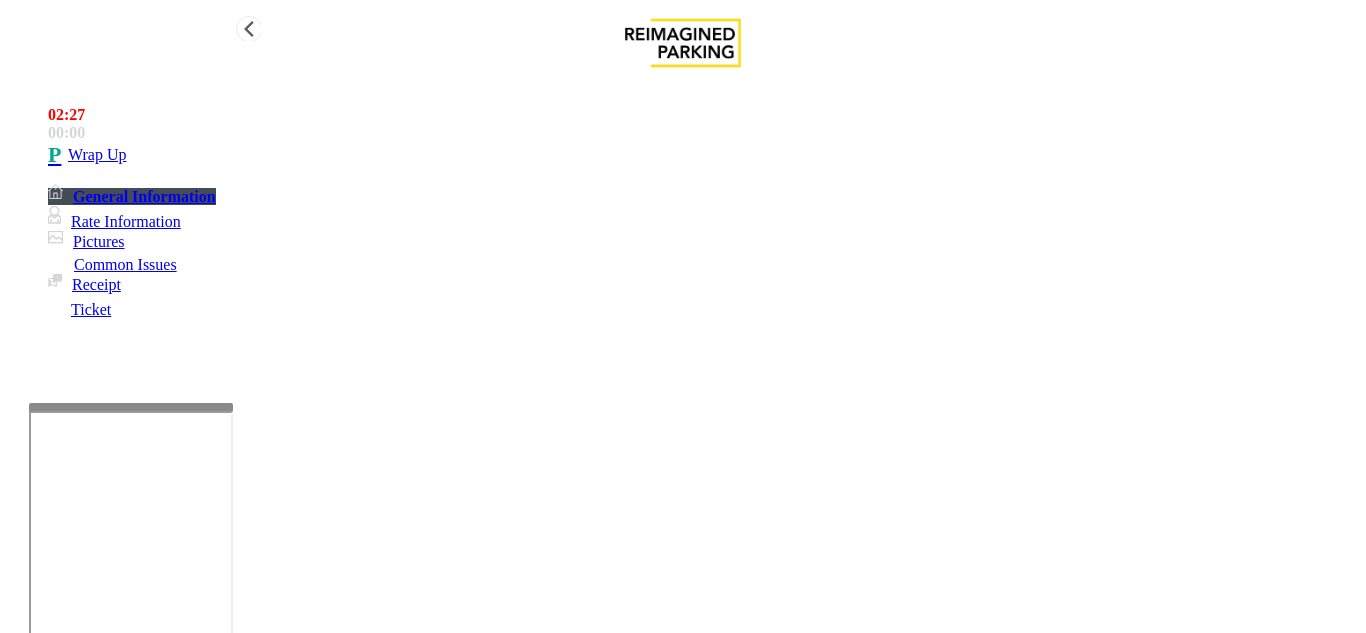 click on "Wrap Up" at bounding box center (703, 155) 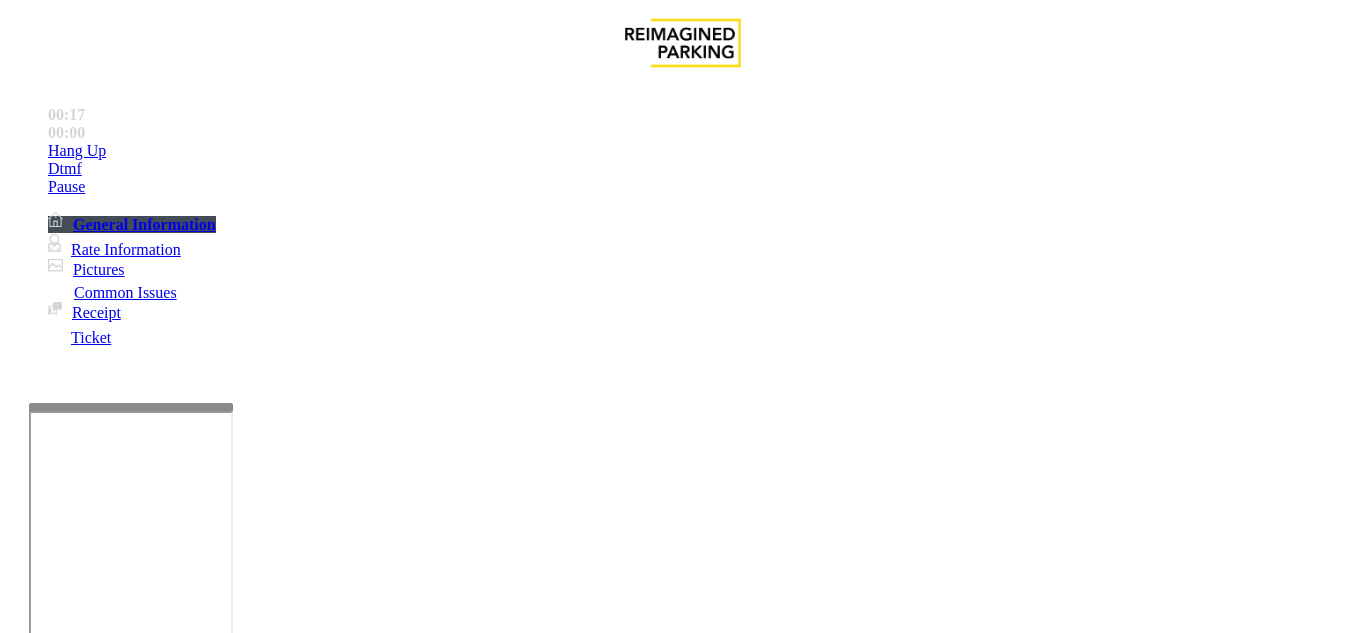 click on "Intercom Issue/No Response" at bounding box center [929, 1286] 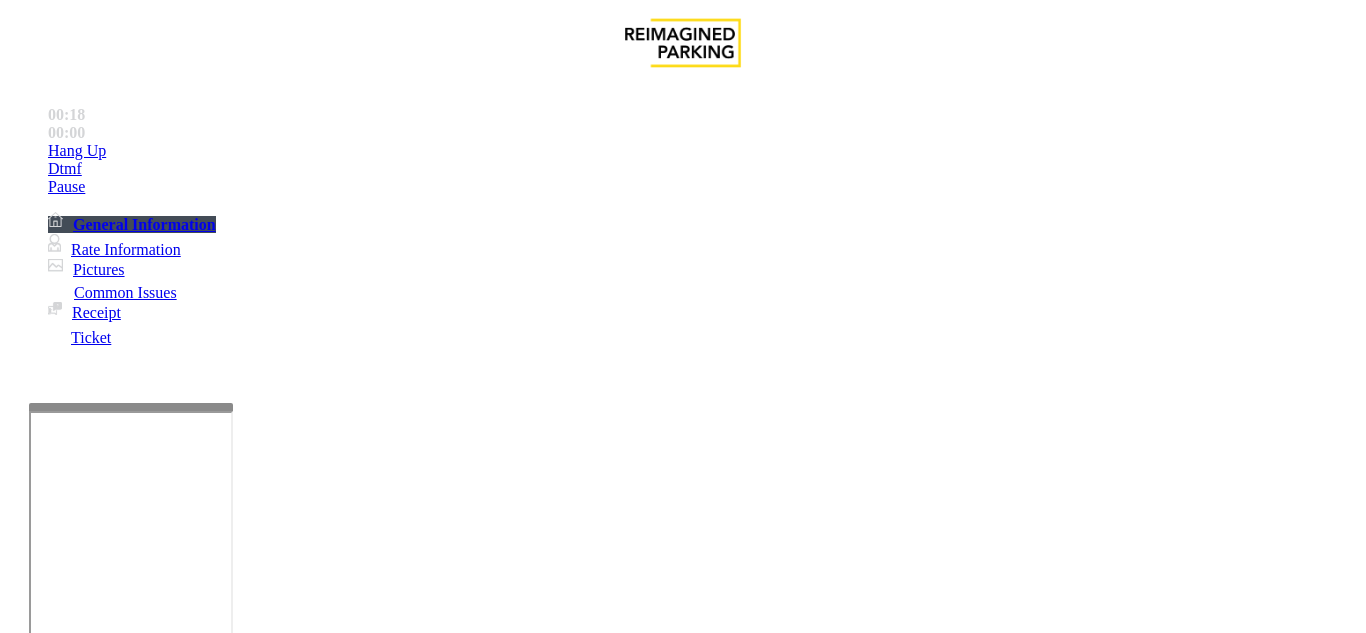 click on "No Response/Unable to hear parker" at bounding box center [142, 1286] 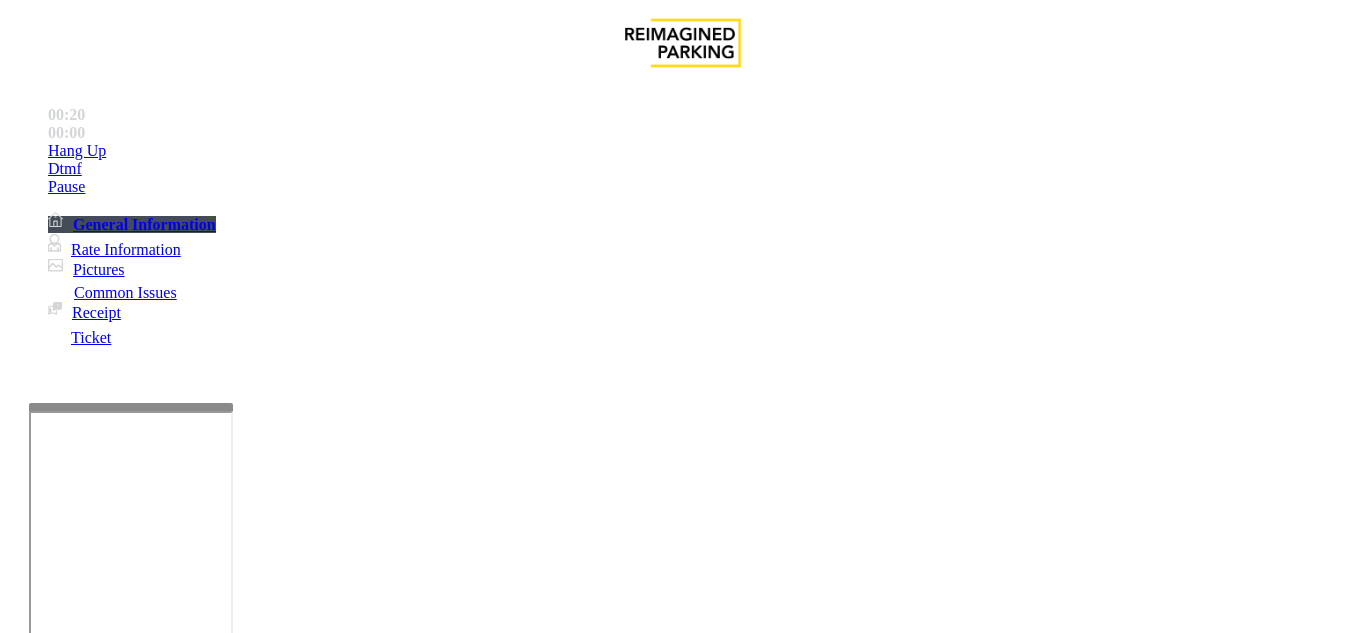 drag, startPoint x: 264, startPoint y: 183, endPoint x: 526, endPoint y: 180, distance: 262.01718 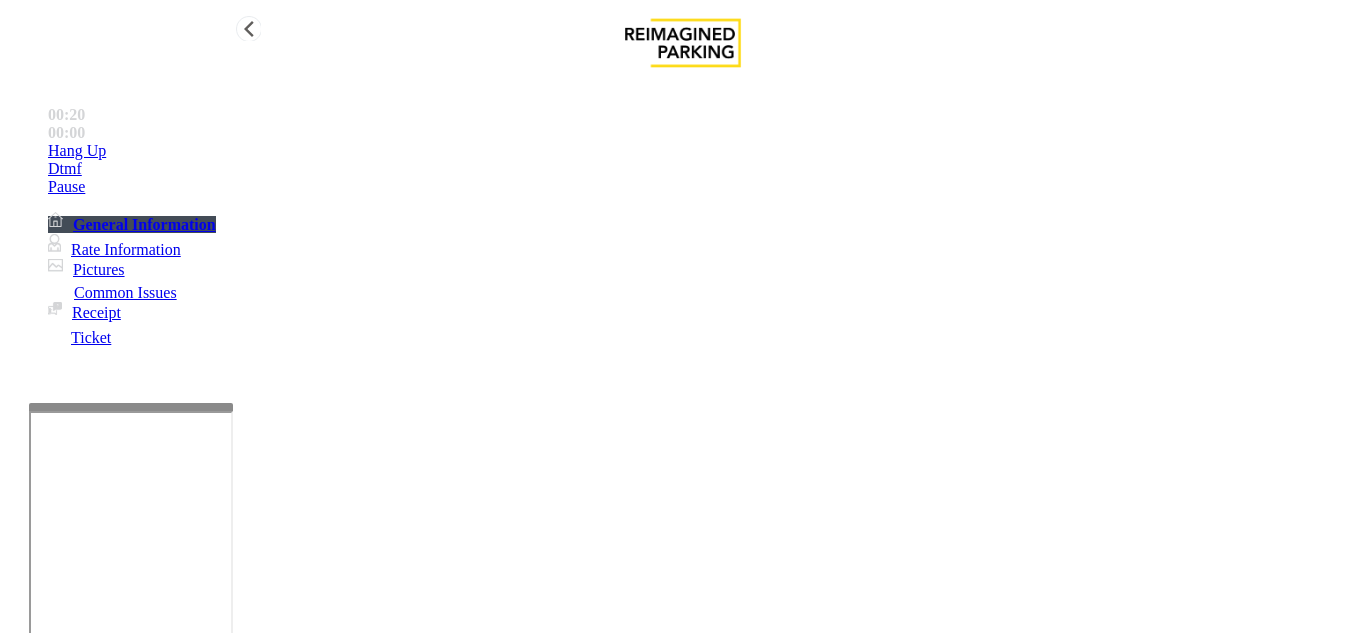 click on "Hang Up" at bounding box center [703, 151] 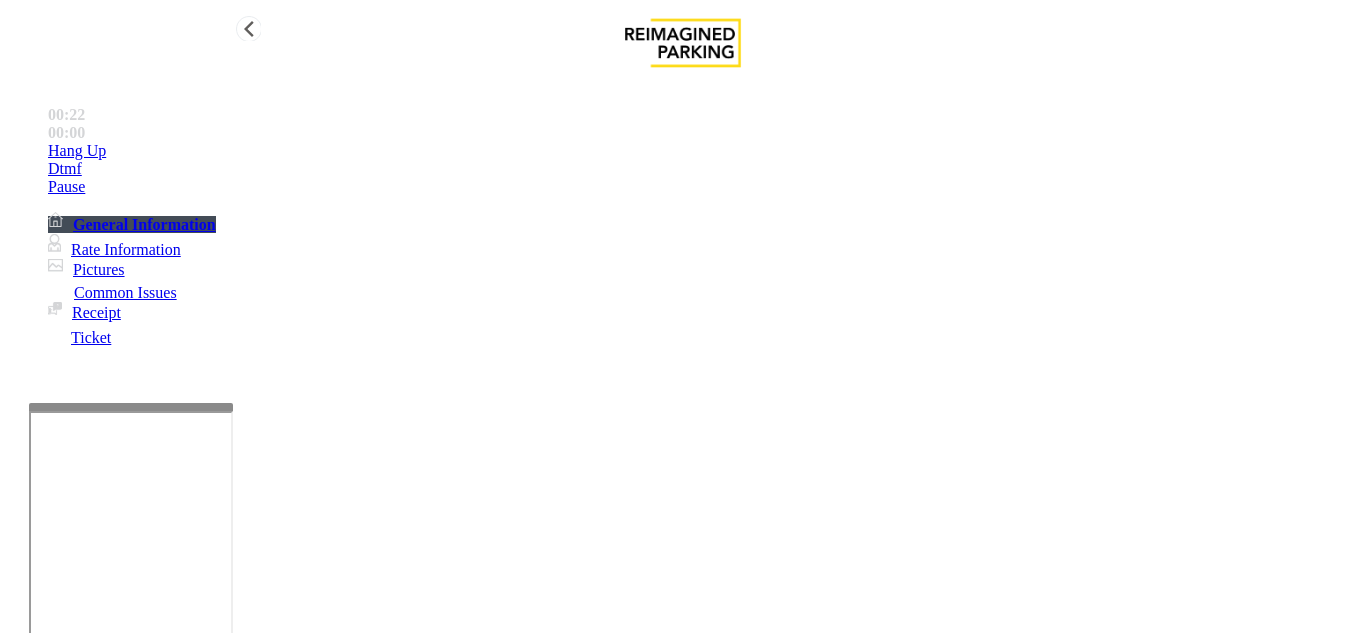 type on "**********" 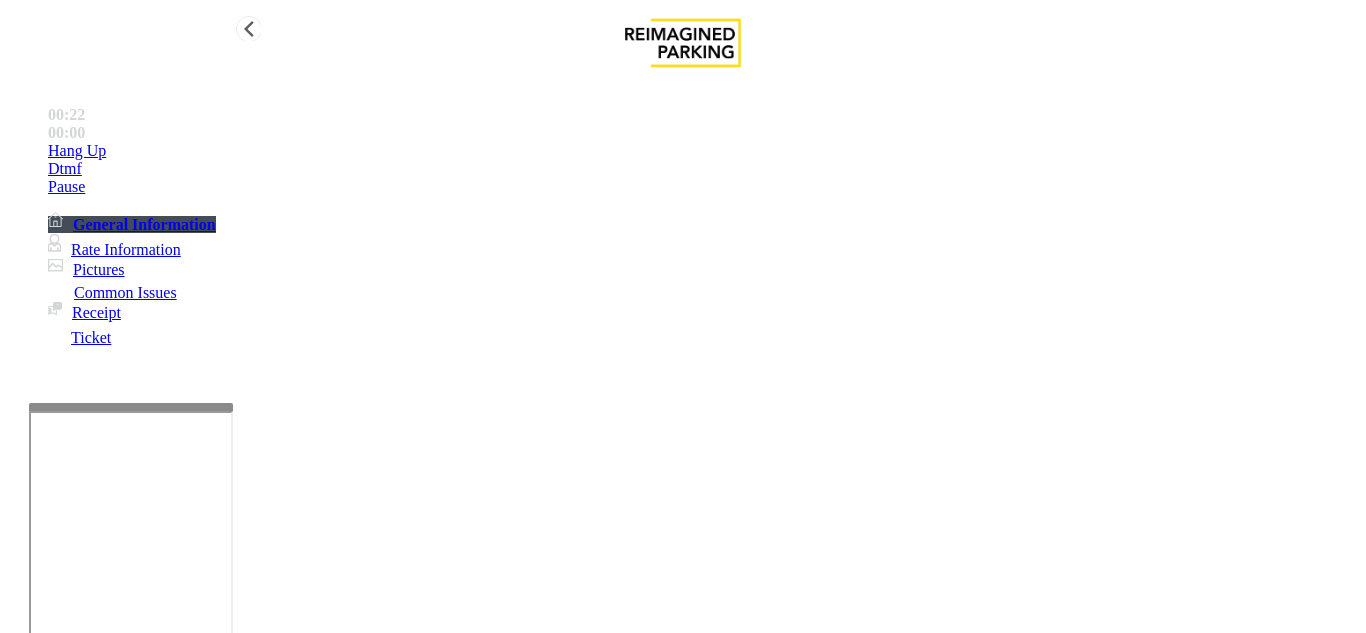 click on "Hang Up" at bounding box center [703, 151] 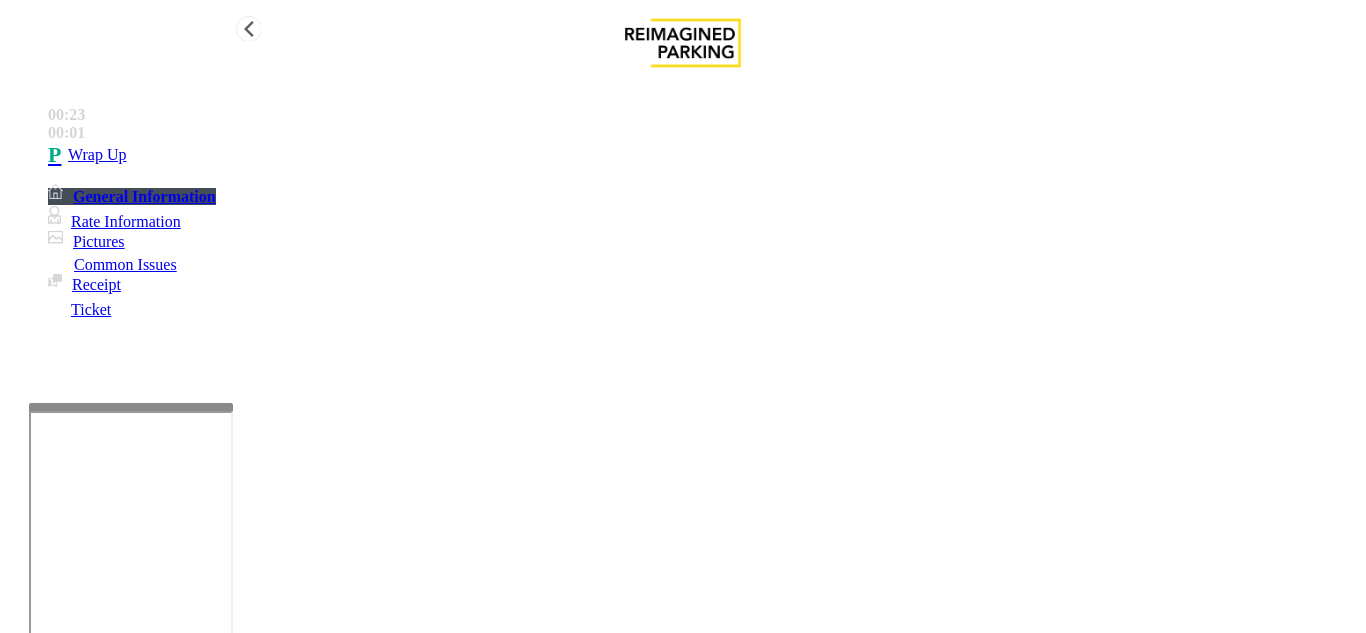 click on "Wrap Up" at bounding box center [703, 155] 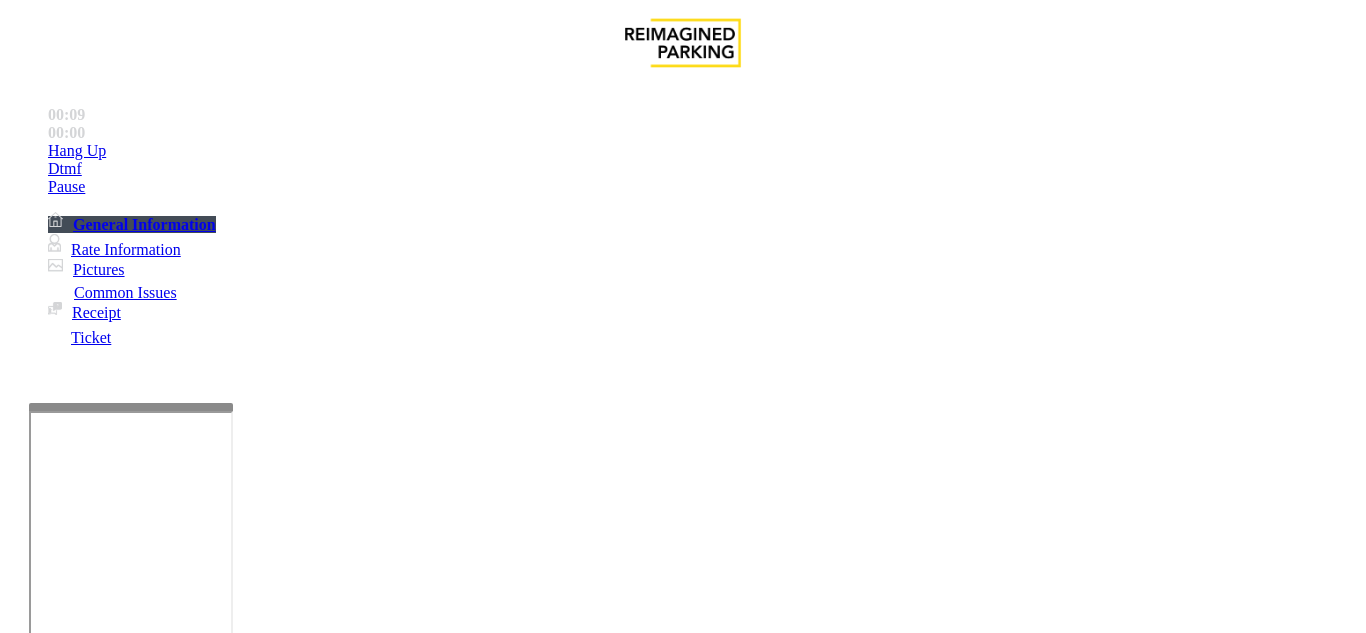 scroll, scrollTop: 1400, scrollLeft: 0, axis: vertical 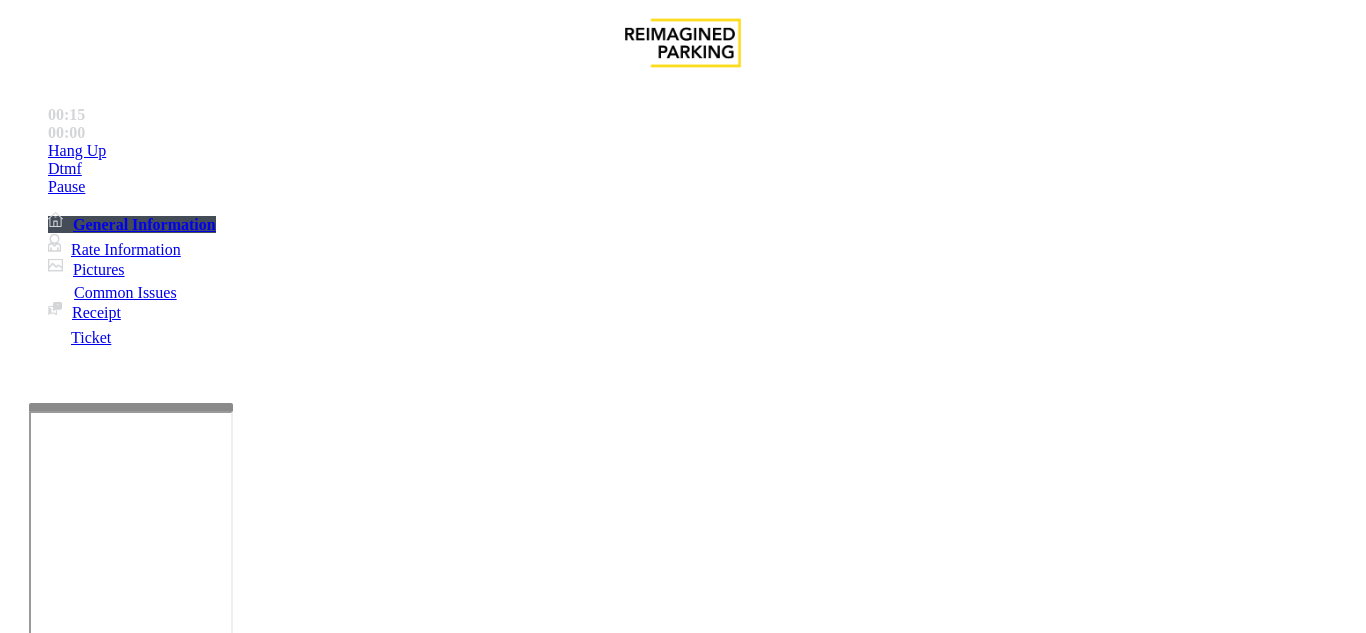 click on "Intercom Issue/No Response" at bounding box center (752, 1286) 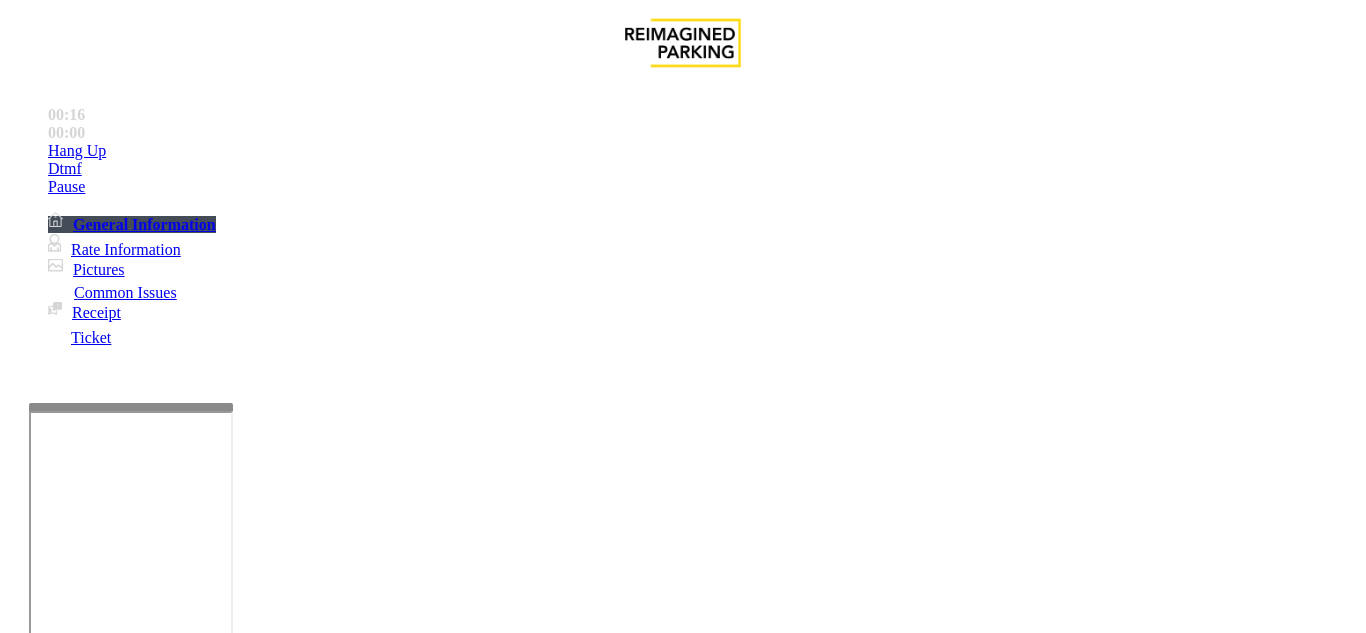 click on "No Response/Unable to hear parker" at bounding box center (142, 1286) 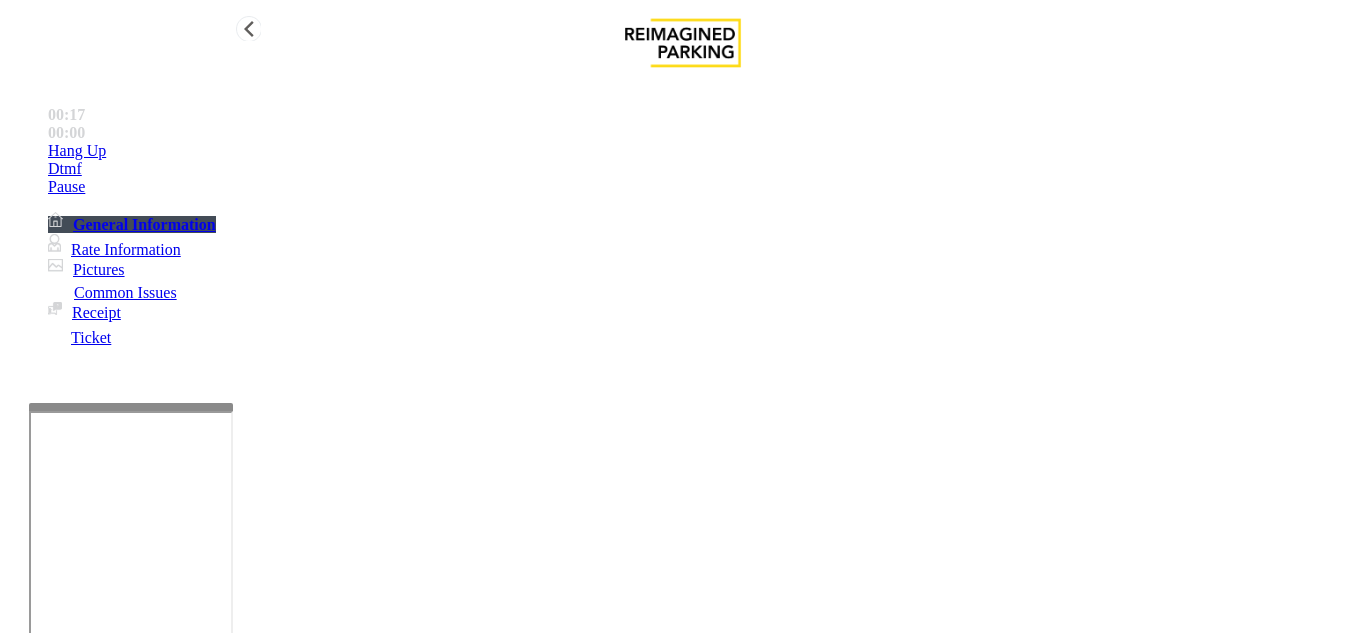 click on "Hang Up" at bounding box center (703, 151) 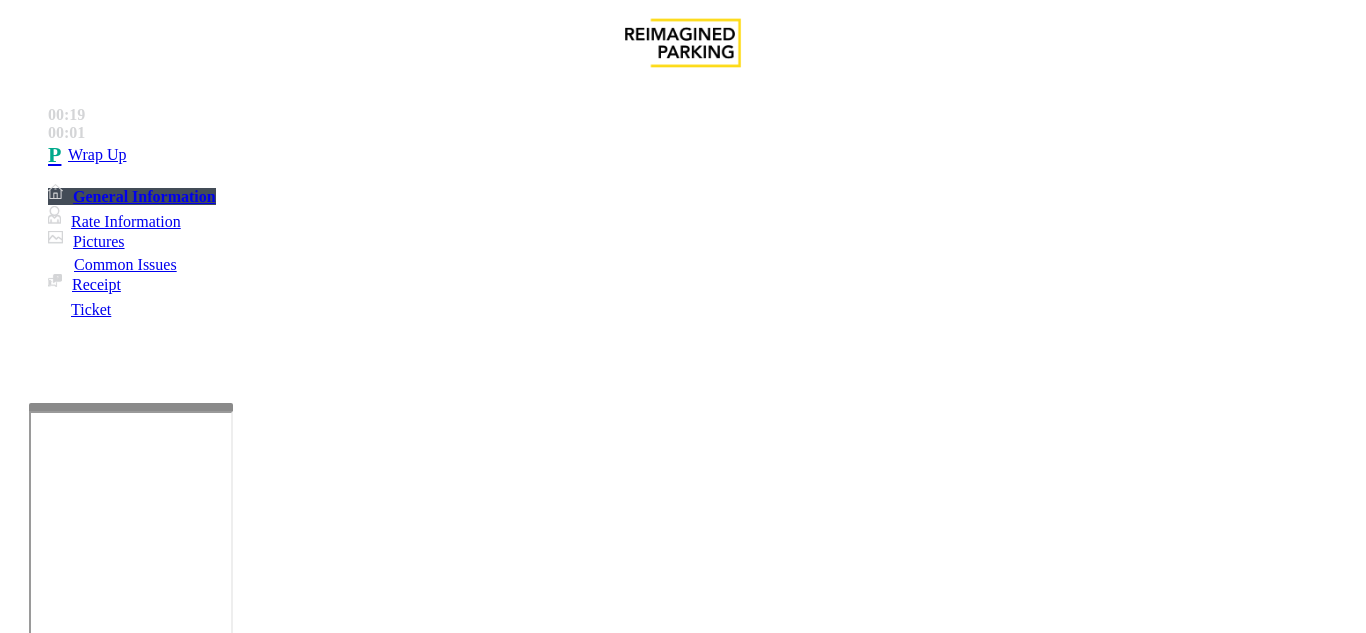 drag, startPoint x: 278, startPoint y: 181, endPoint x: 587, endPoint y: 180, distance: 309.00162 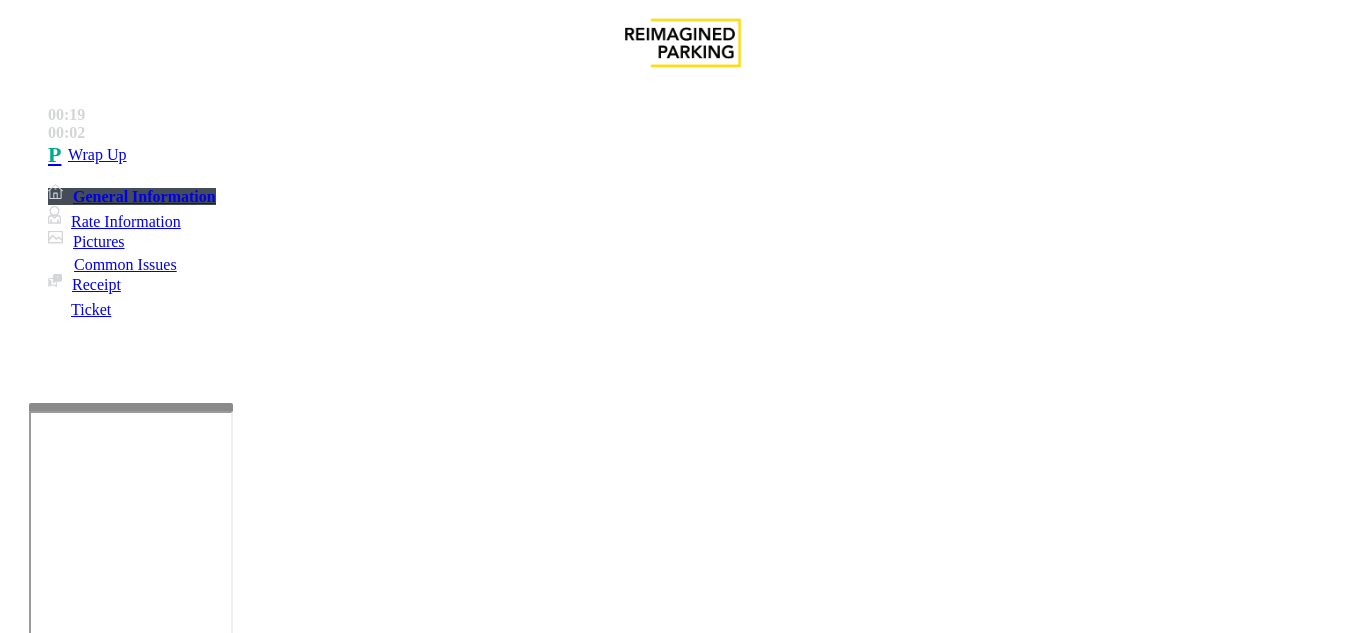 type on "**********" 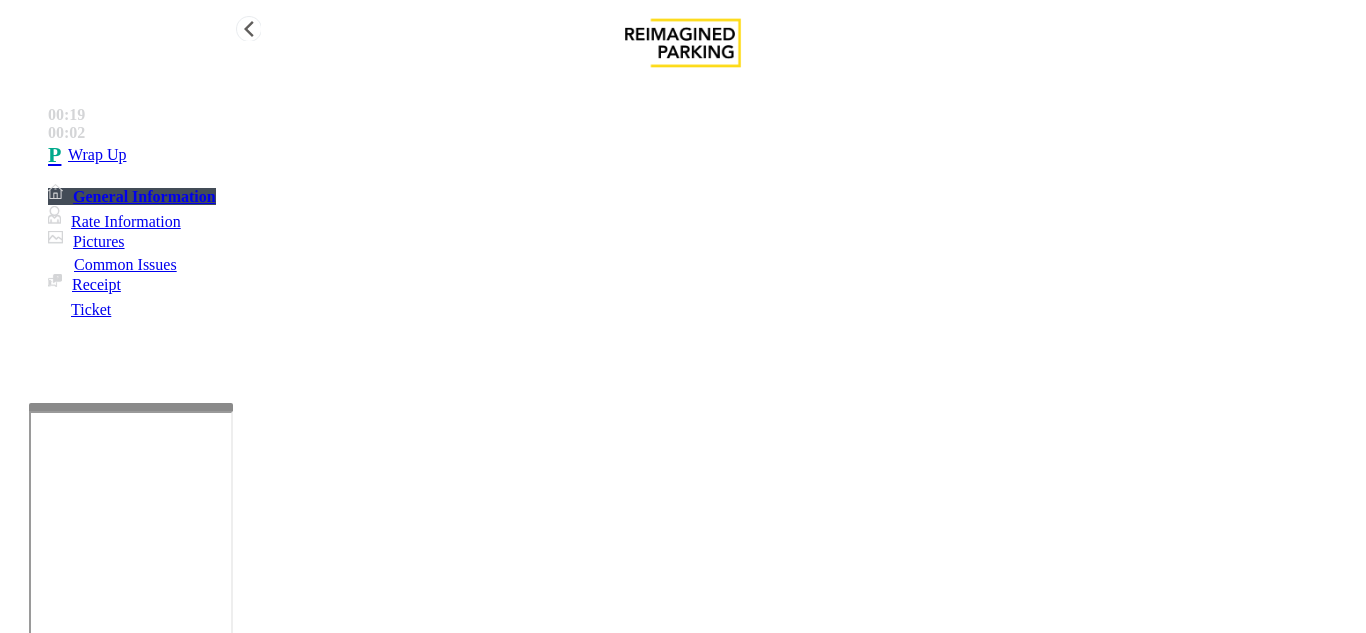 click on "Wrap Up" at bounding box center [703, 155] 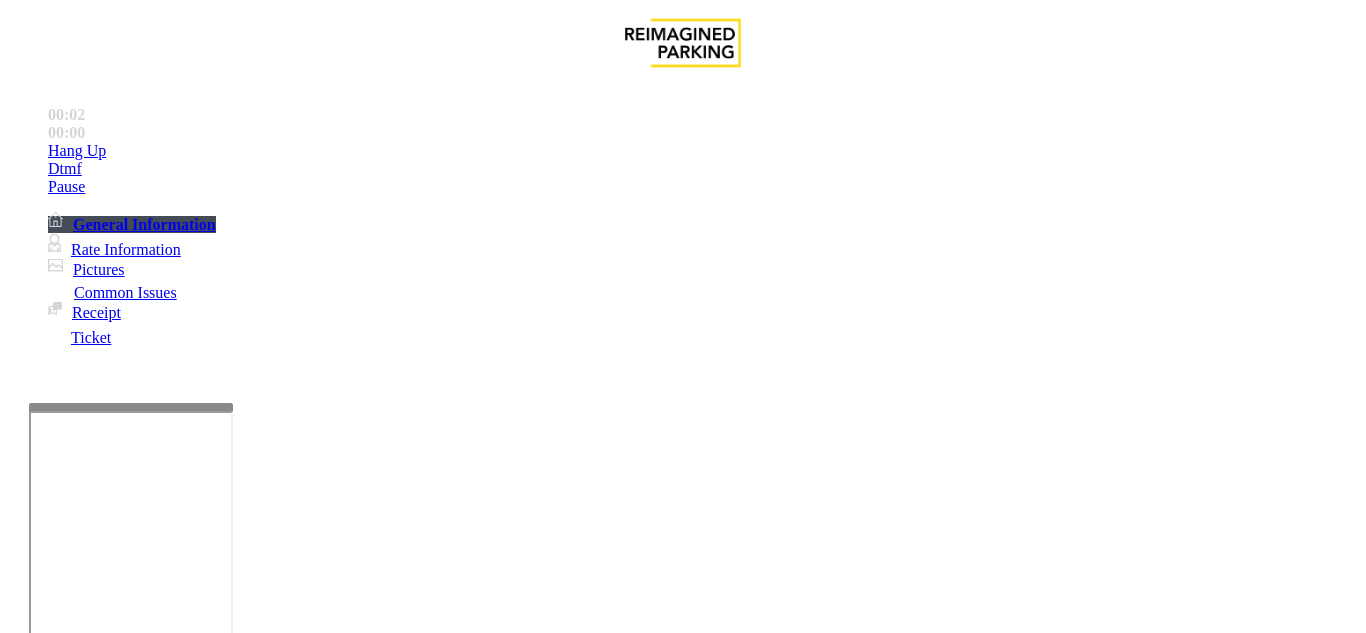 click on "Validation Issue" at bounding box center [371, 1286] 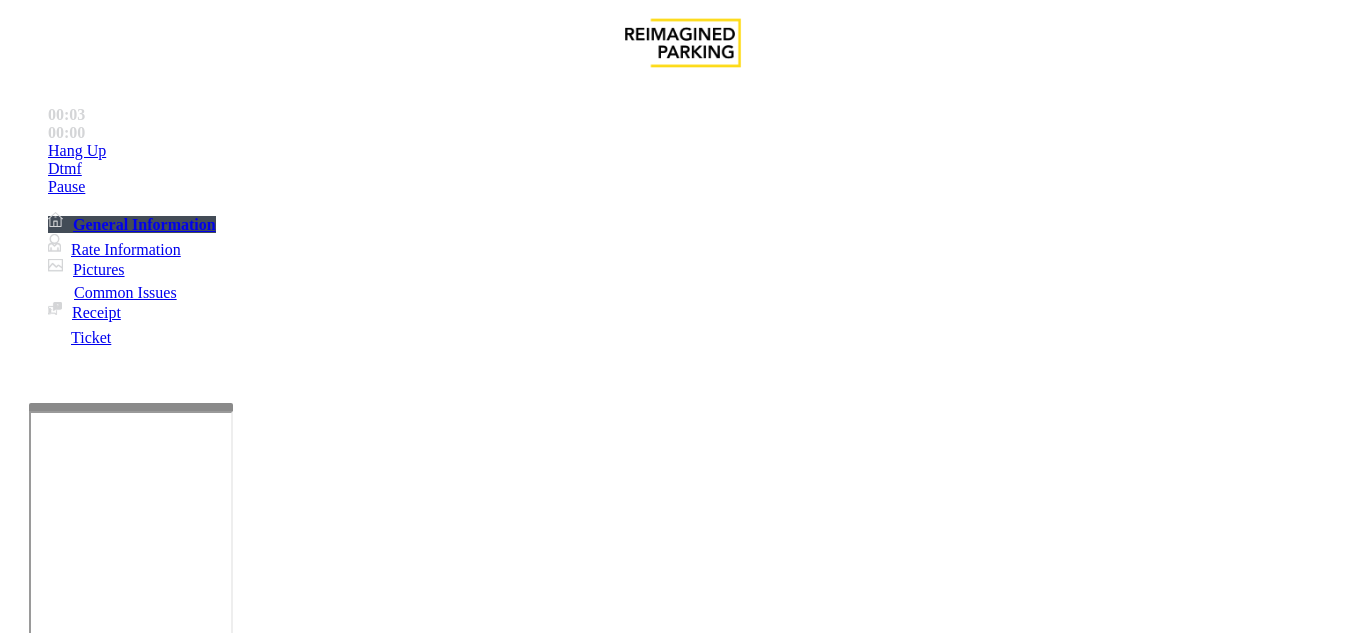 click on "Validation Error" at bounding box center (262, 1286) 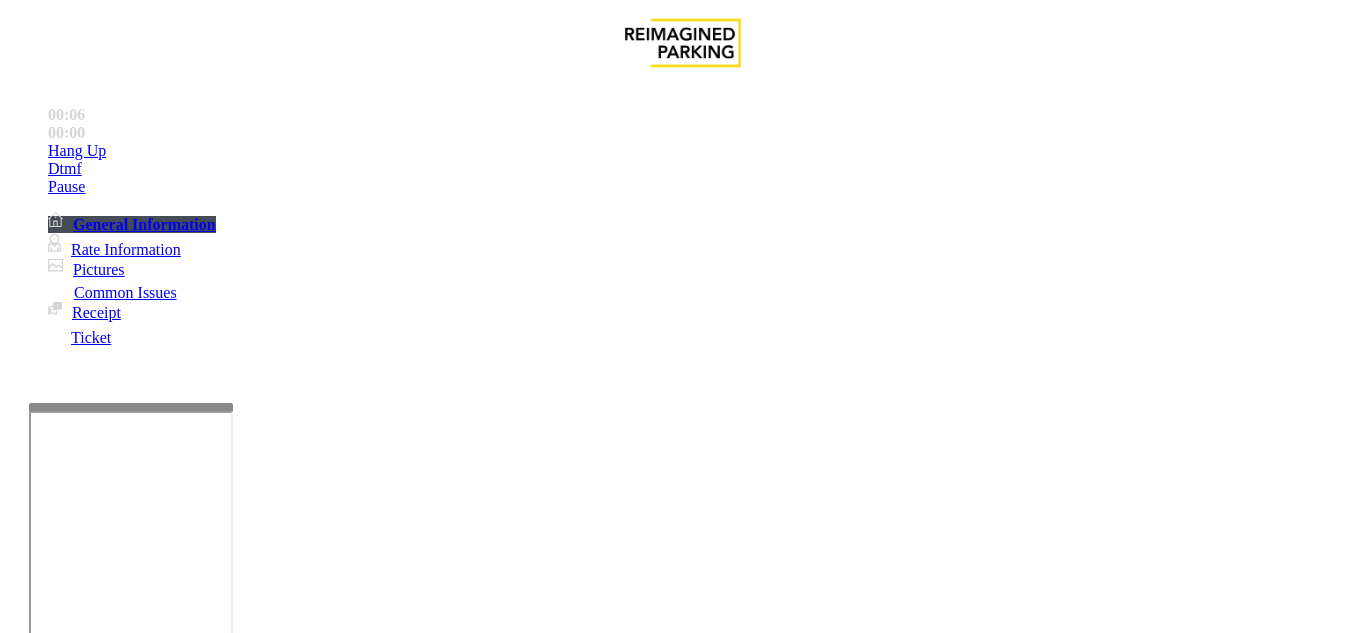 click at bounding box center [229, 1334] 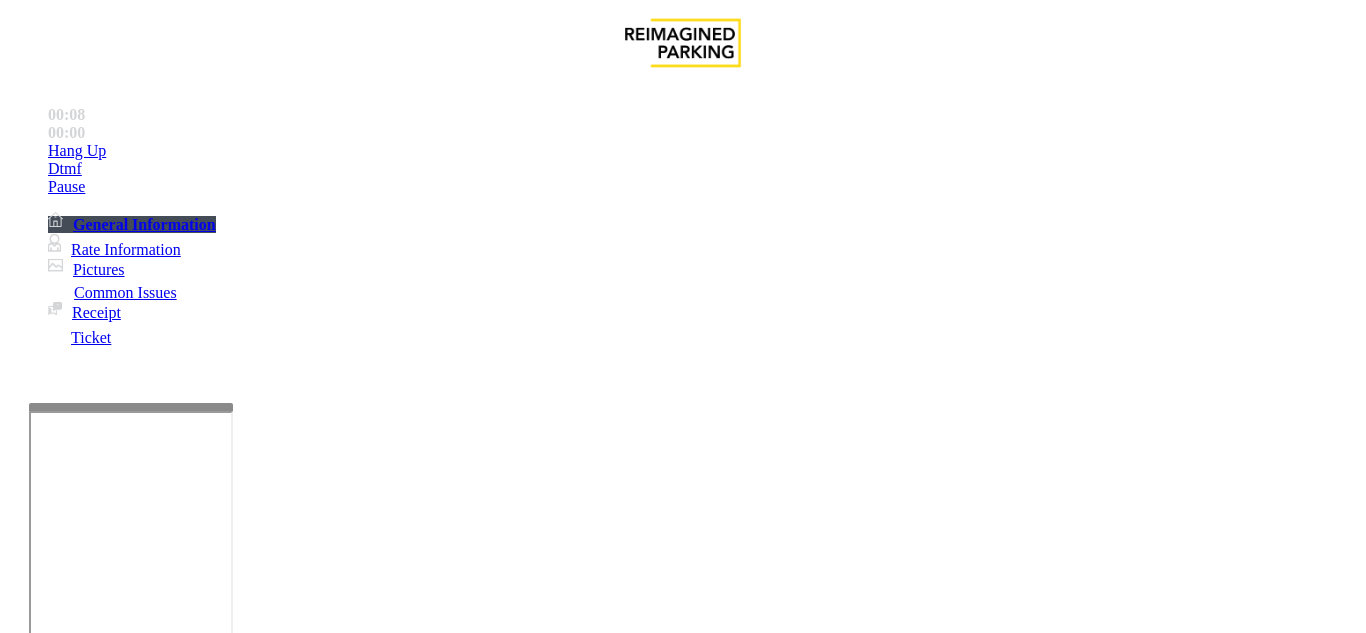 drag, startPoint x: 270, startPoint y: 173, endPoint x: 428, endPoint y: 174, distance: 158.00316 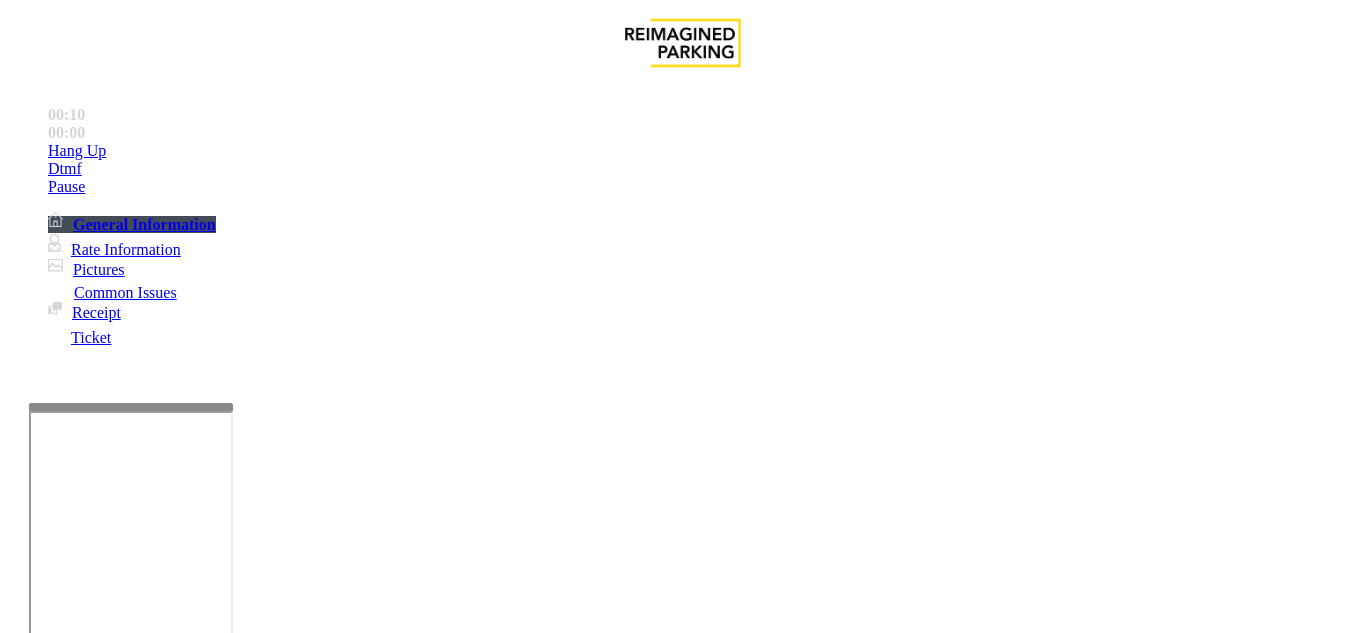 click at bounding box center [229, 1334] 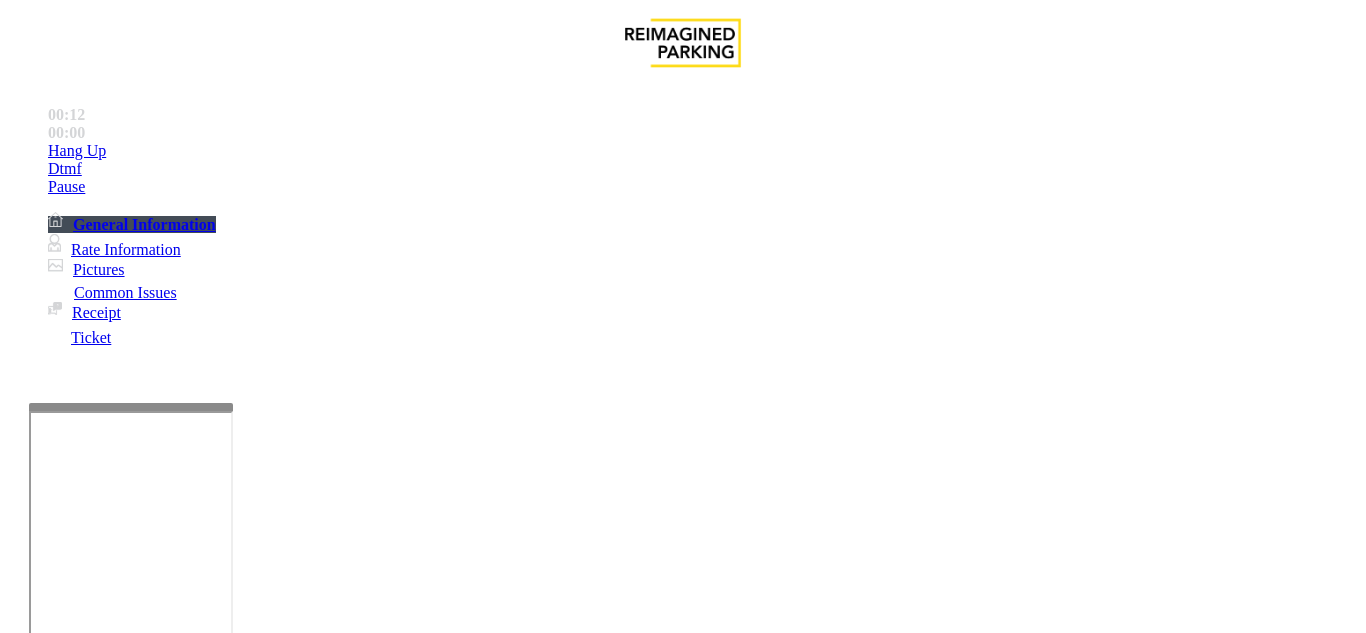 click at bounding box center [229, 1334] 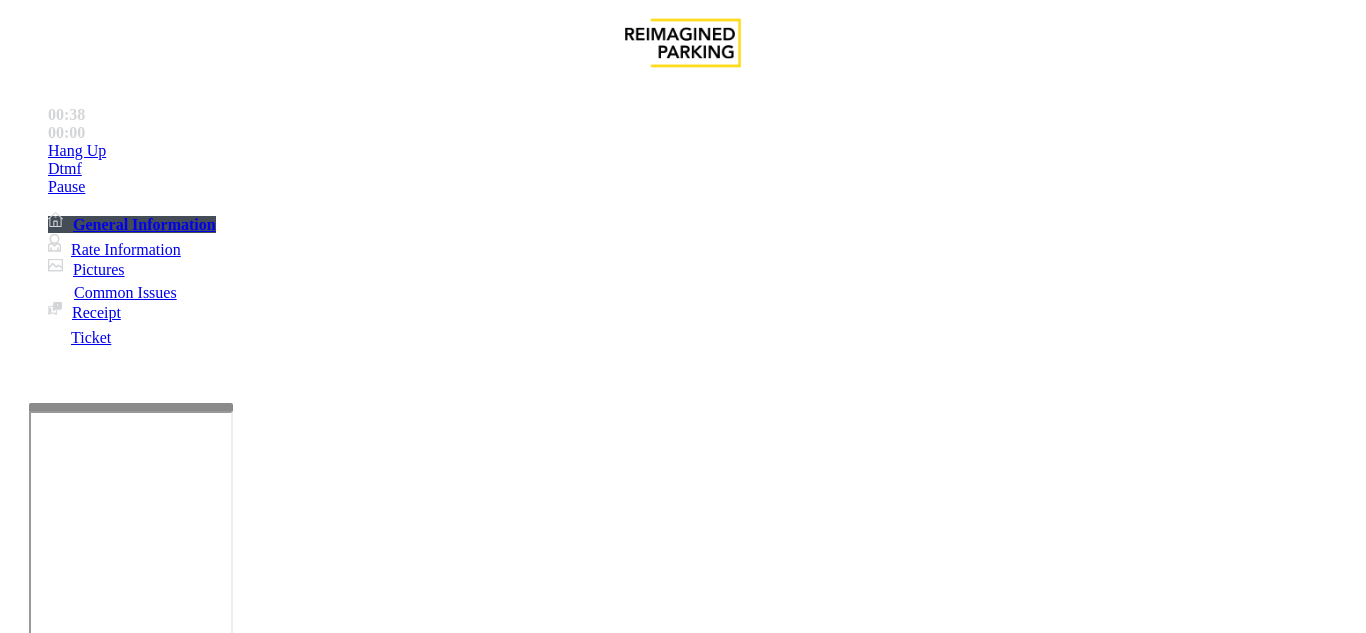 scroll, scrollTop: 21, scrollLeft: 0, axis: vertical 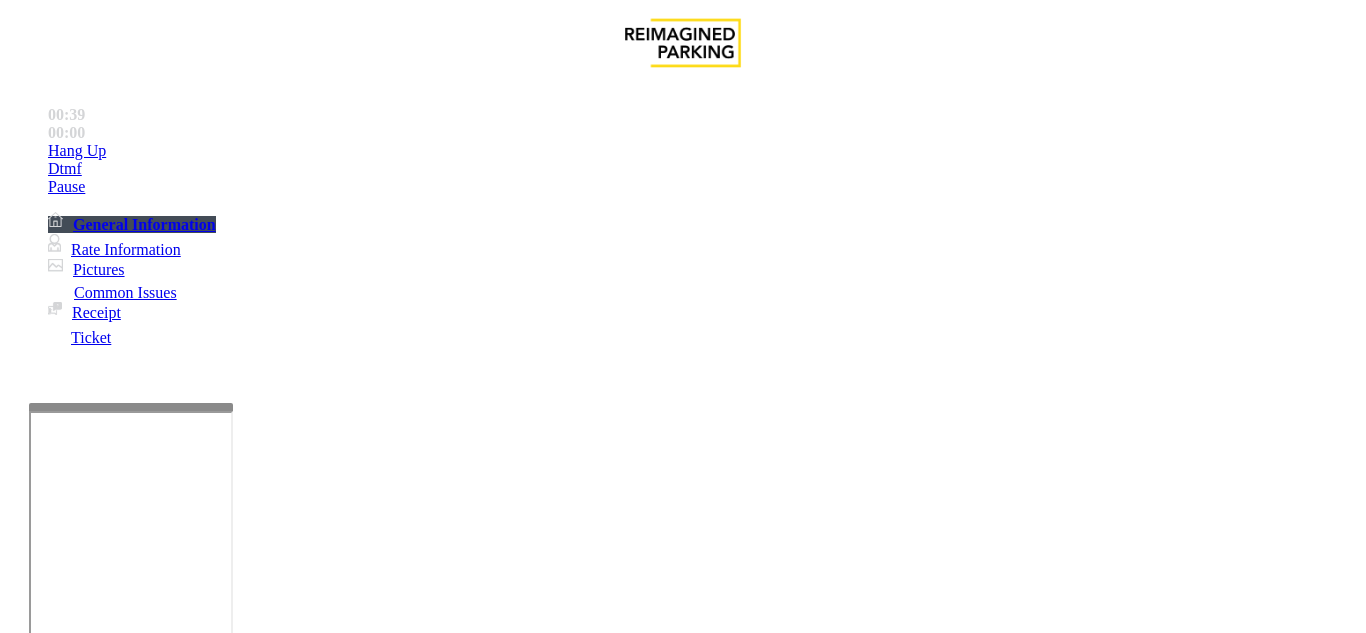 drag, startPoint x: 332, startPoint y: 293, endPoint x: 304, endPoint y: 278, distance: 31.764761 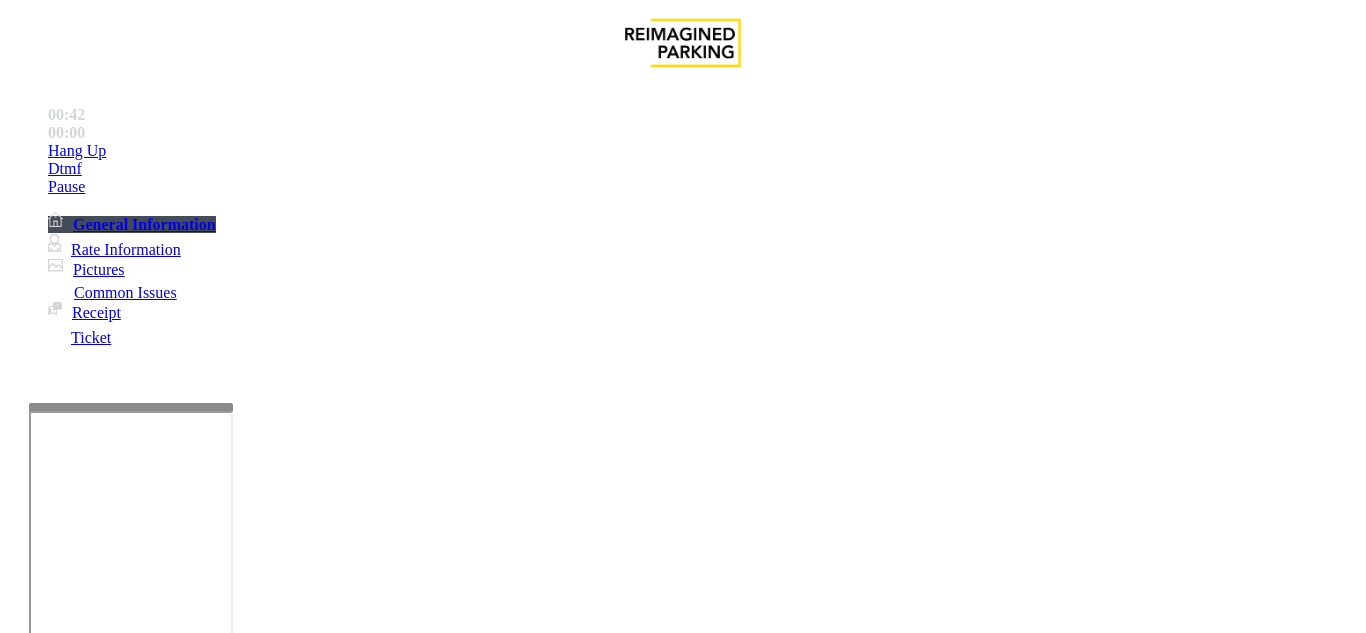 scroll, scrollTop: 700, scrollLeft: 0, axis: vertical 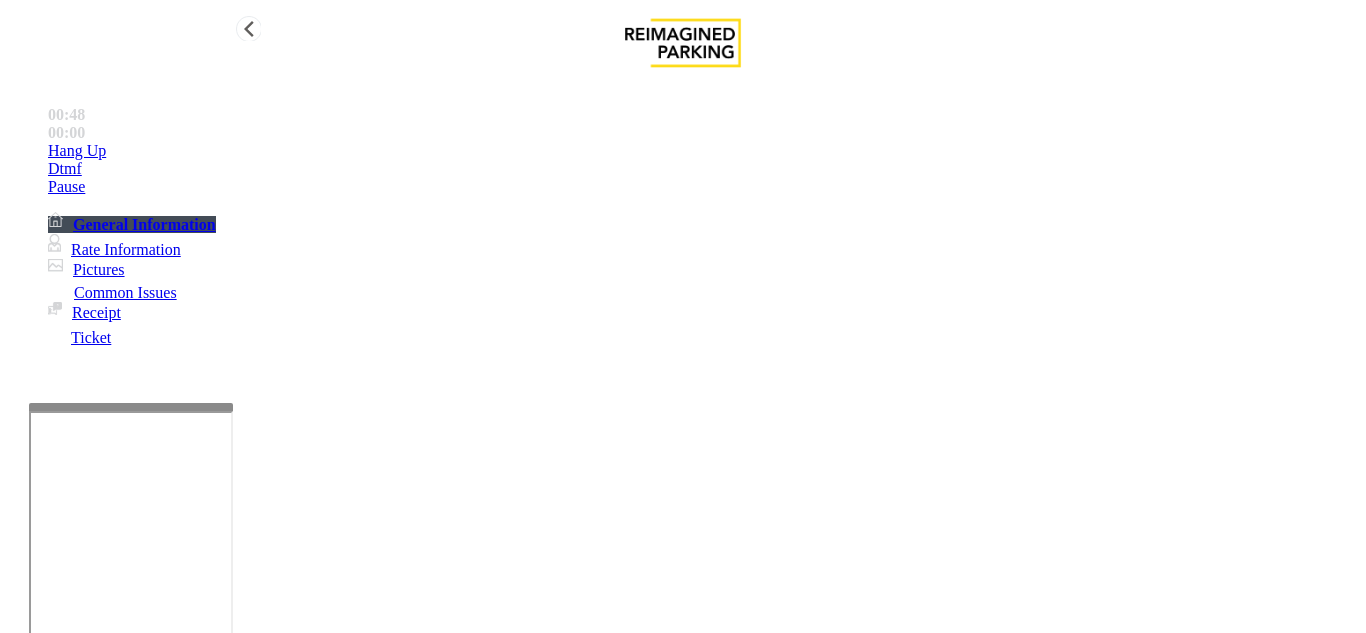click at bounding box center [229, 1334] 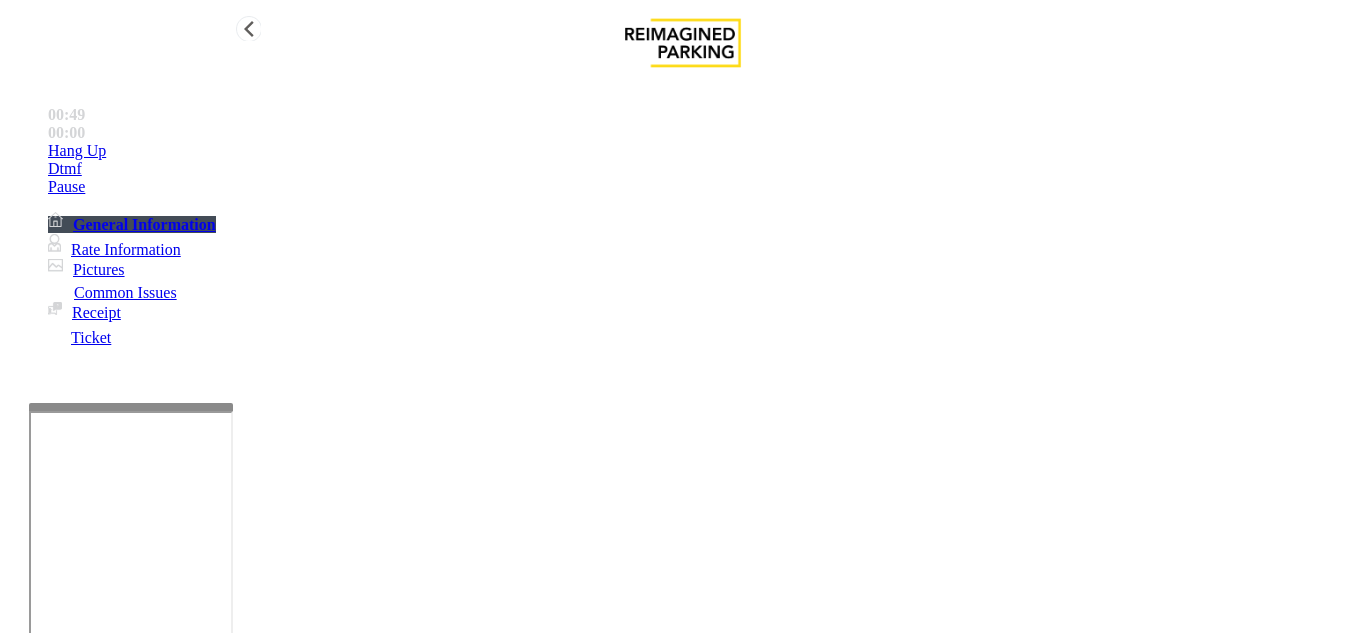 click at bounding box center (229, 1334) 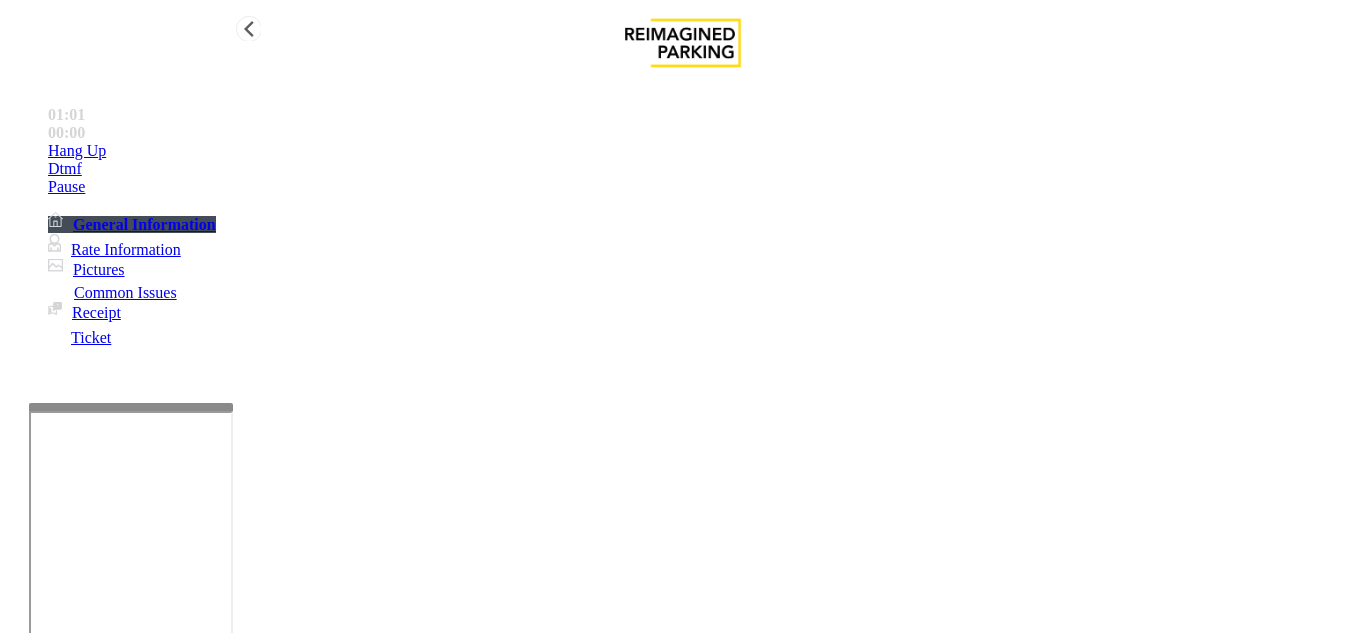 scroll, scrollTop: 0, scrollLeft: 0, axis: both 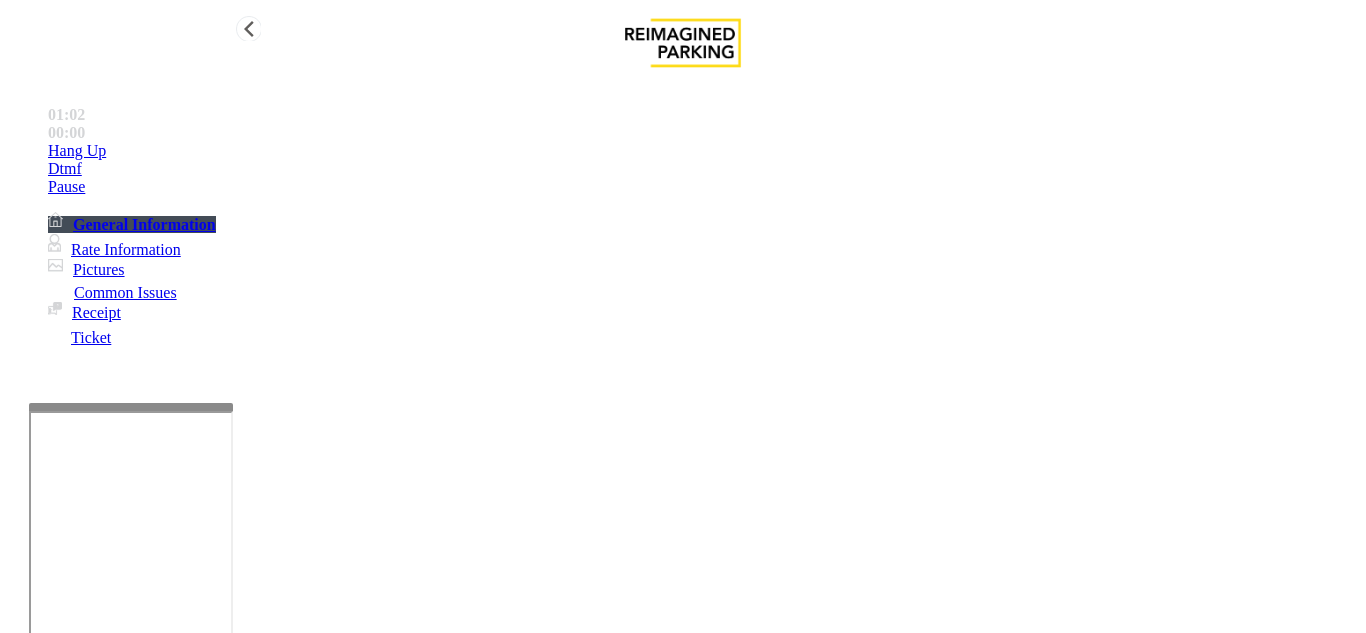 click at bounding box center [229, 1334] 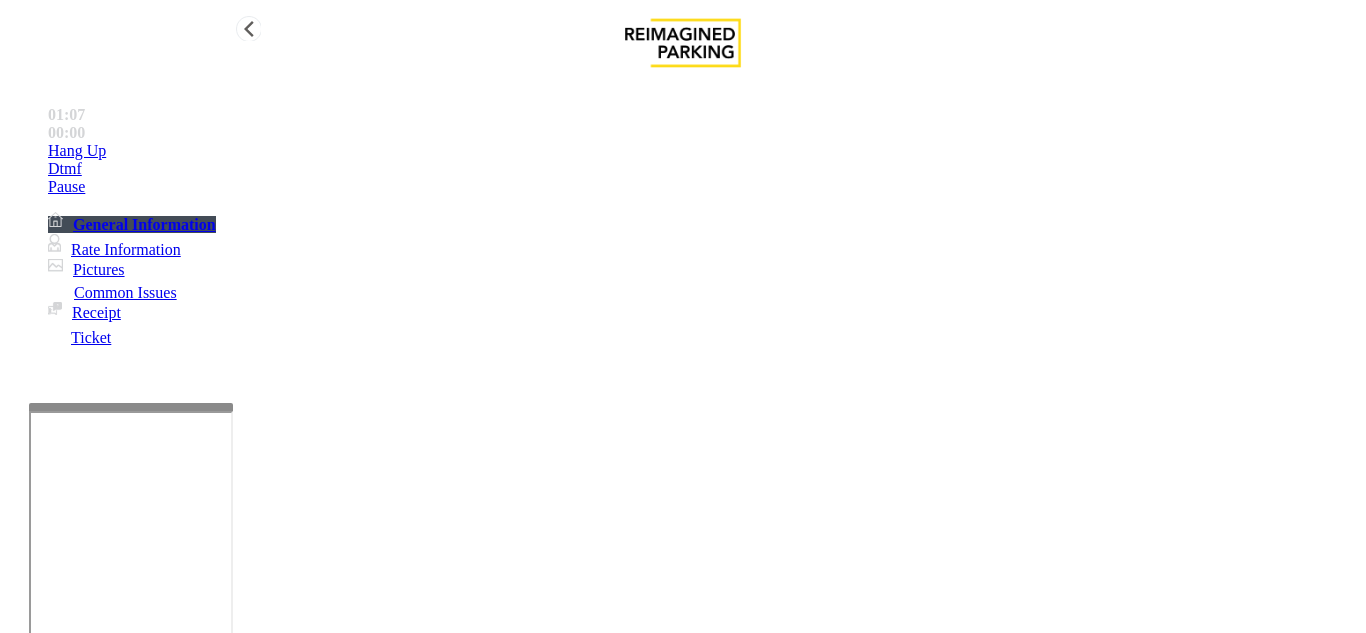 scroll, scrollTop: 63, scrollLeft: 0, axis: vertical 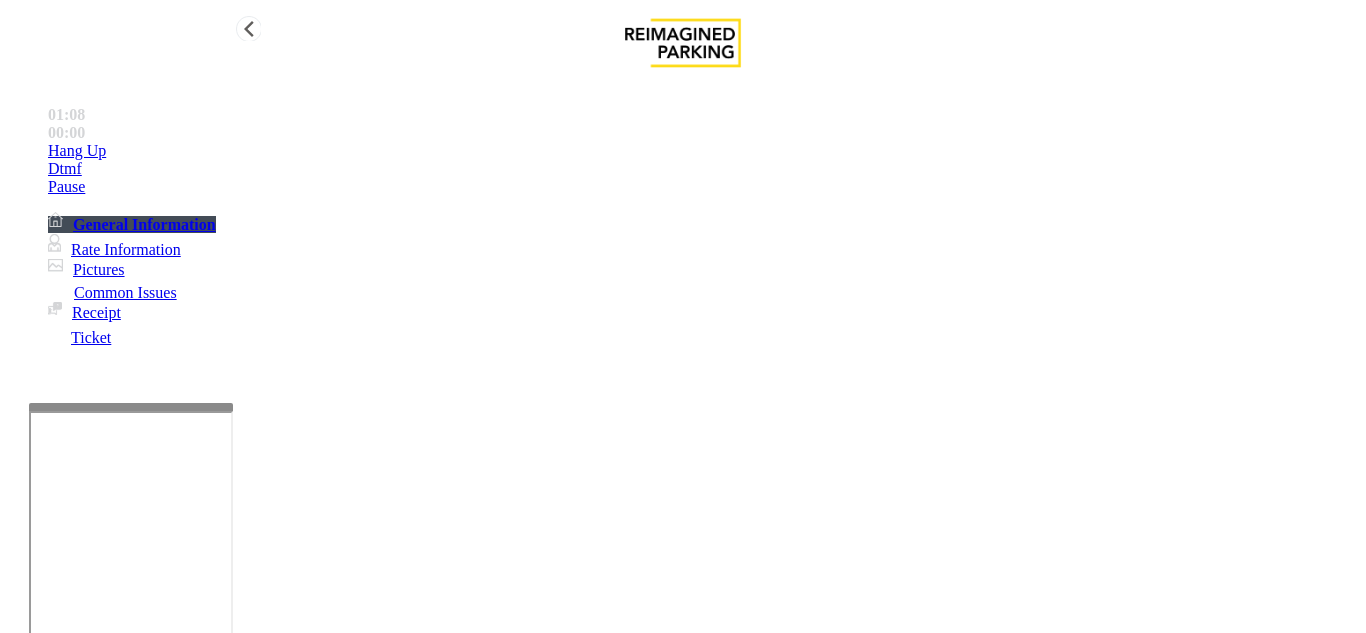drag, startPoint x: 336, startPoint y: 270, endPoint x: 235, endPoint y: 268, distance: 101.0198 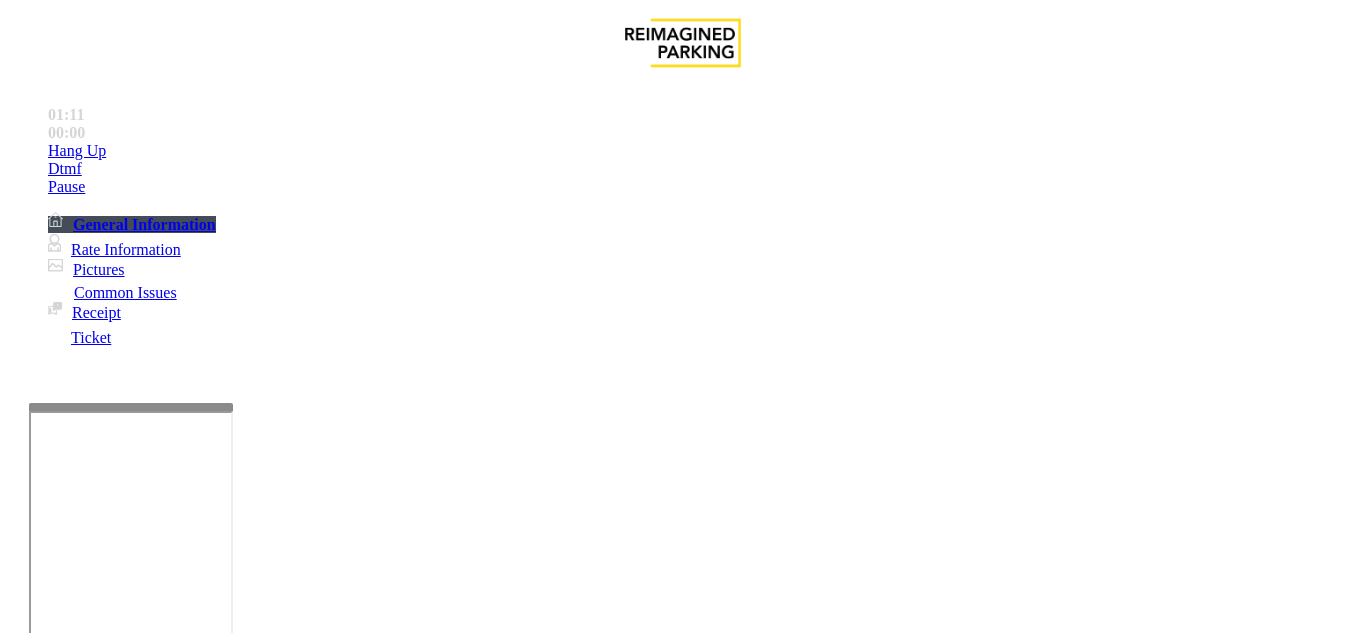drag, startPoint x: 284, startPoint y: 274, endPoint x: 273, endPoint y: 280, distance: 12.529964 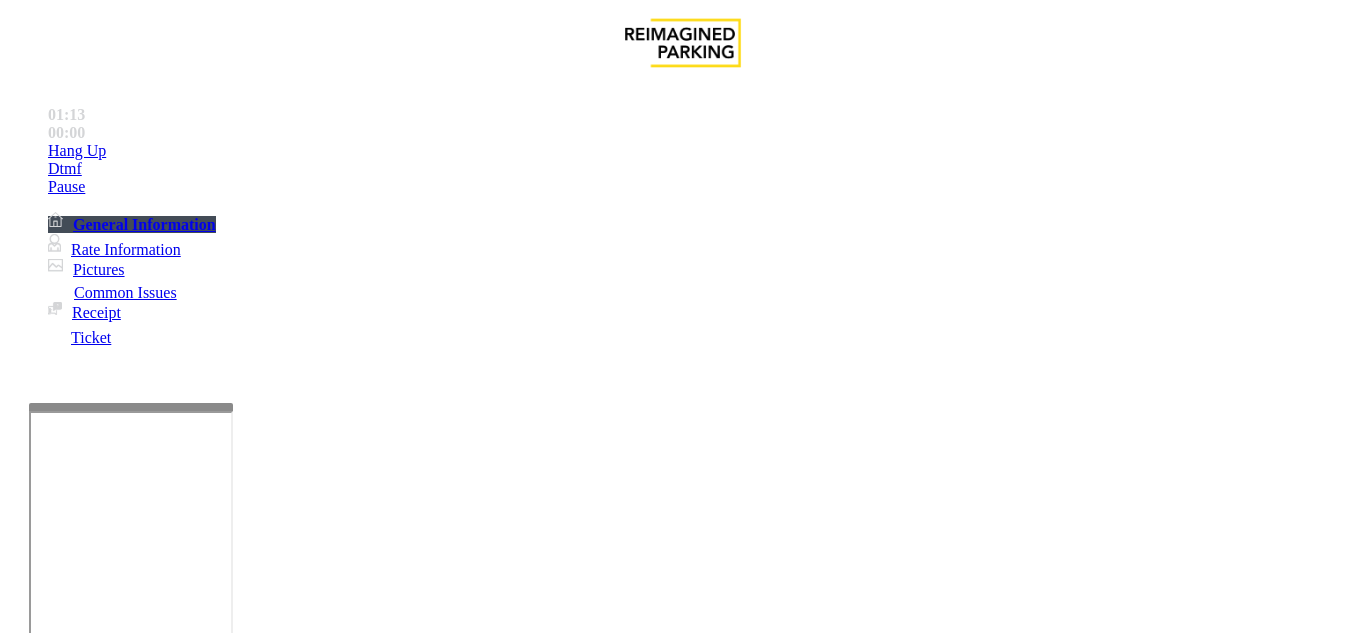 scroll, scrollTop: 0, scrollLeft: 0, axis: both 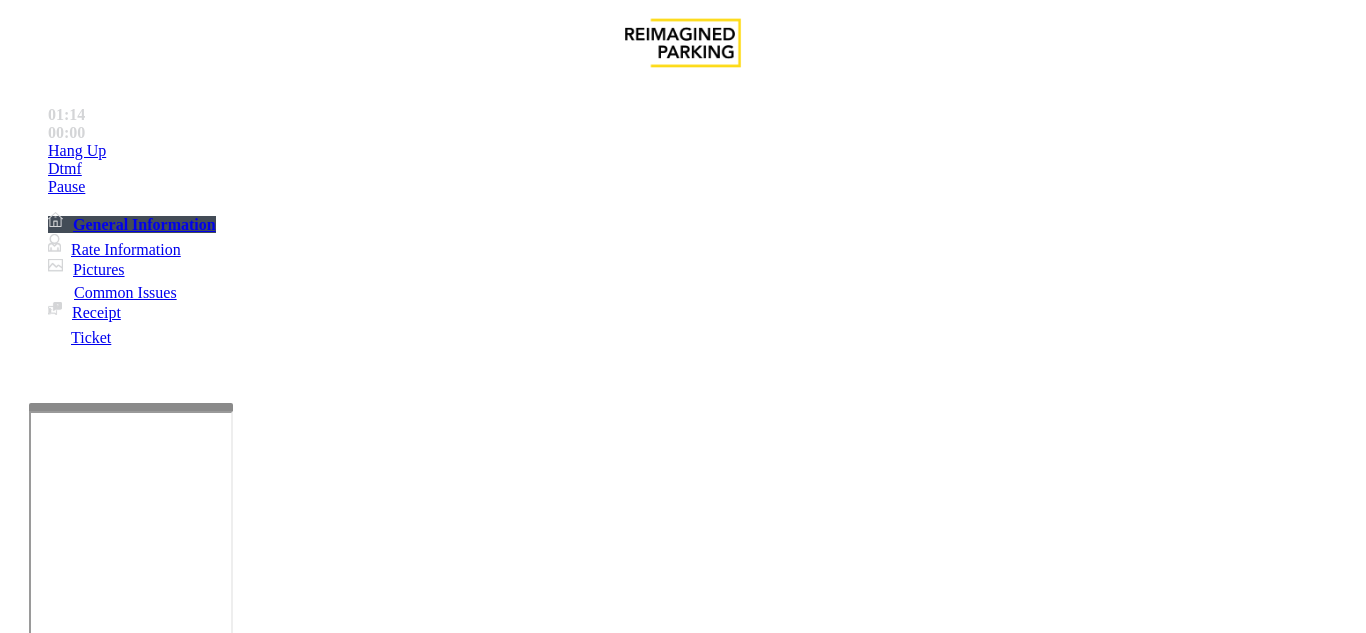 click at bounding box center (229, 1334) 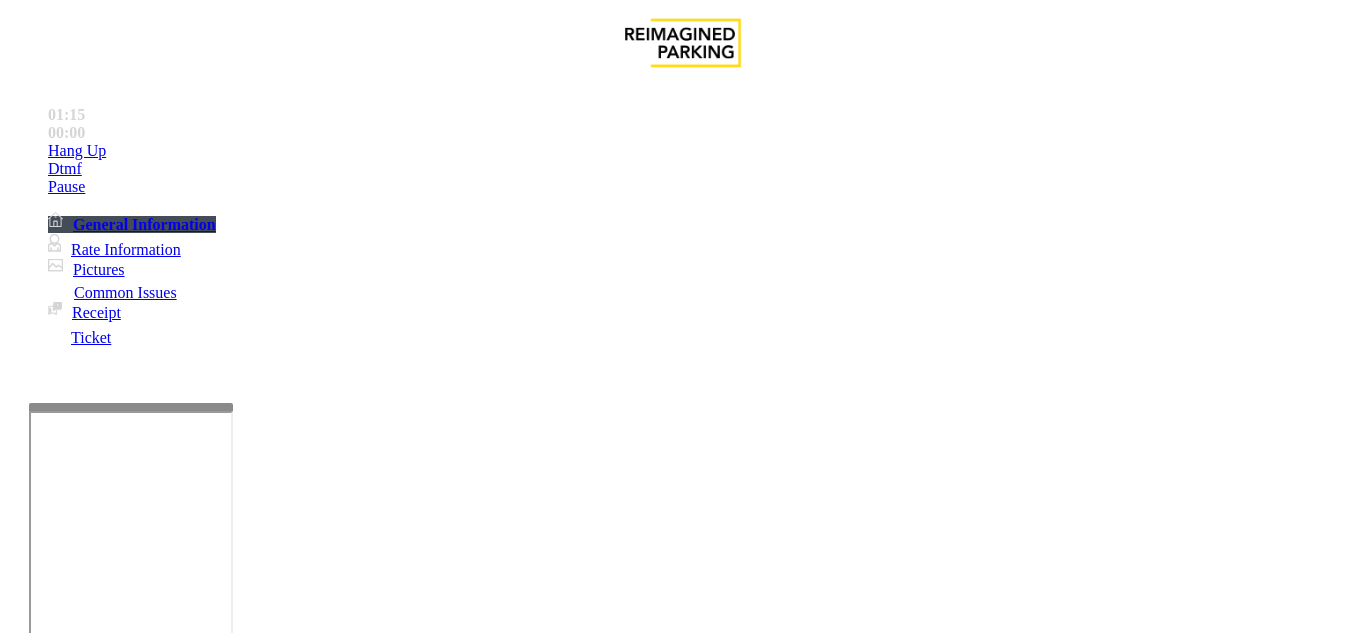 click at bounding box center (229, 1334) 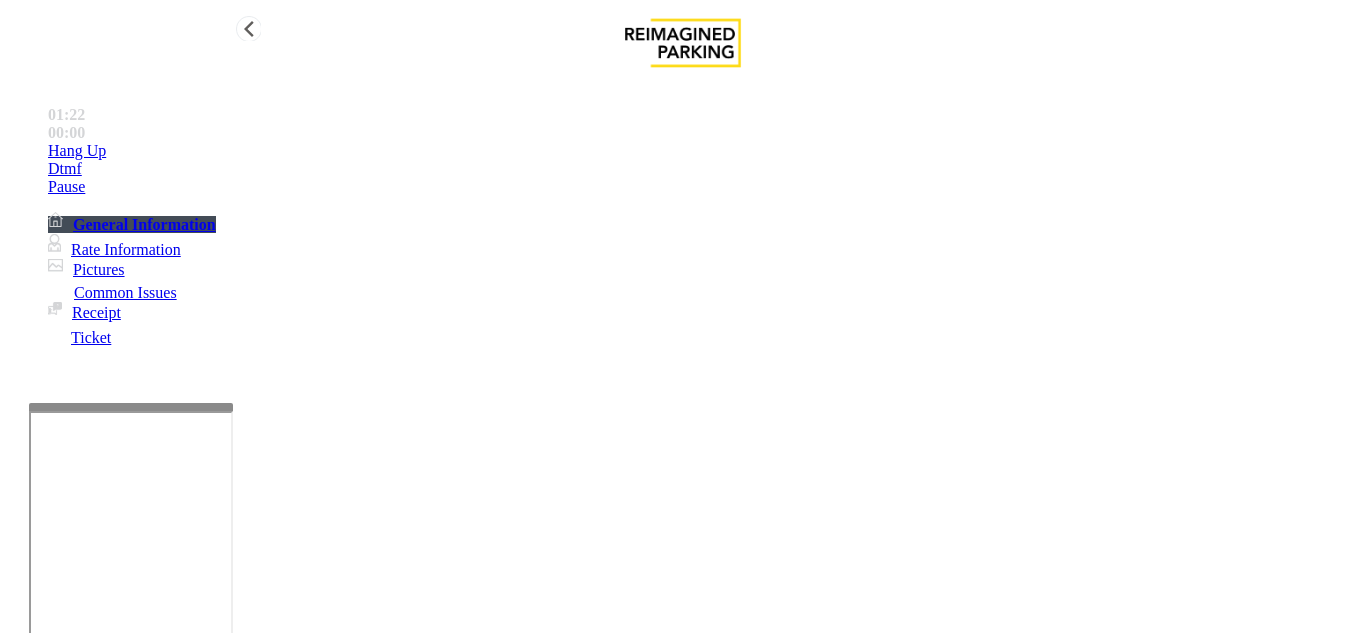 click on "Hang Up" at bounding box center [77, 151] 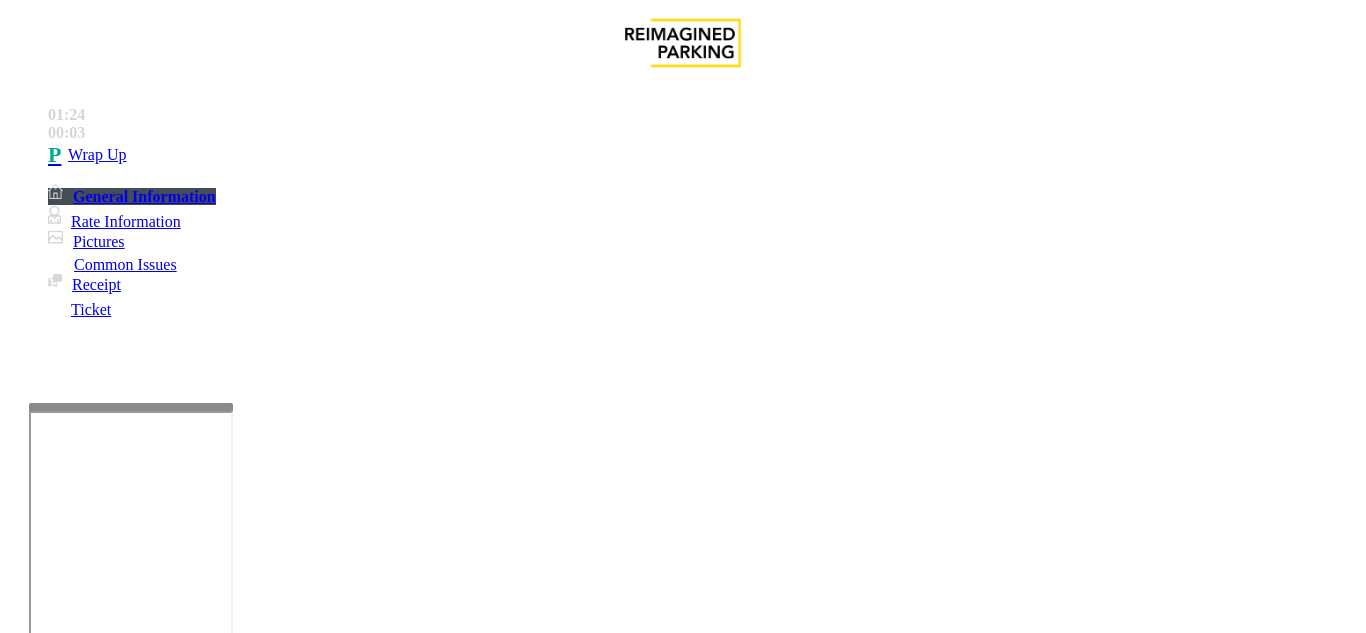 click at bounding box center [229, 1334] 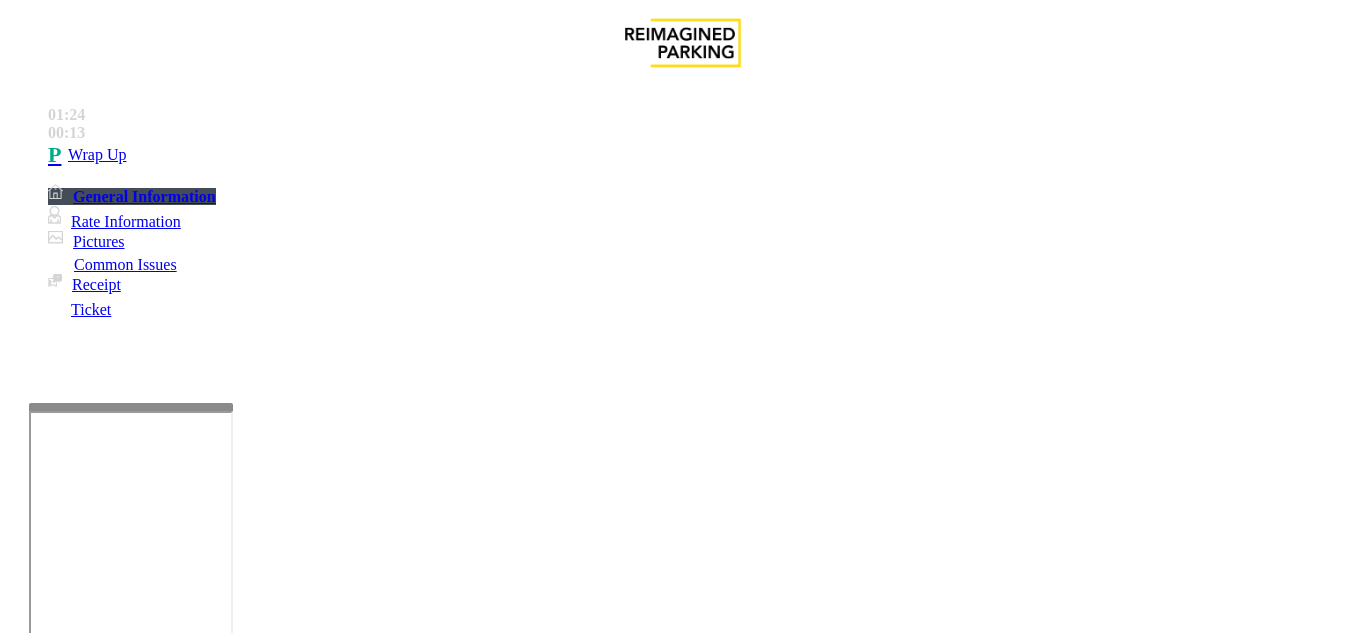 click on "Notes:" at bounding box center [682, 1336] 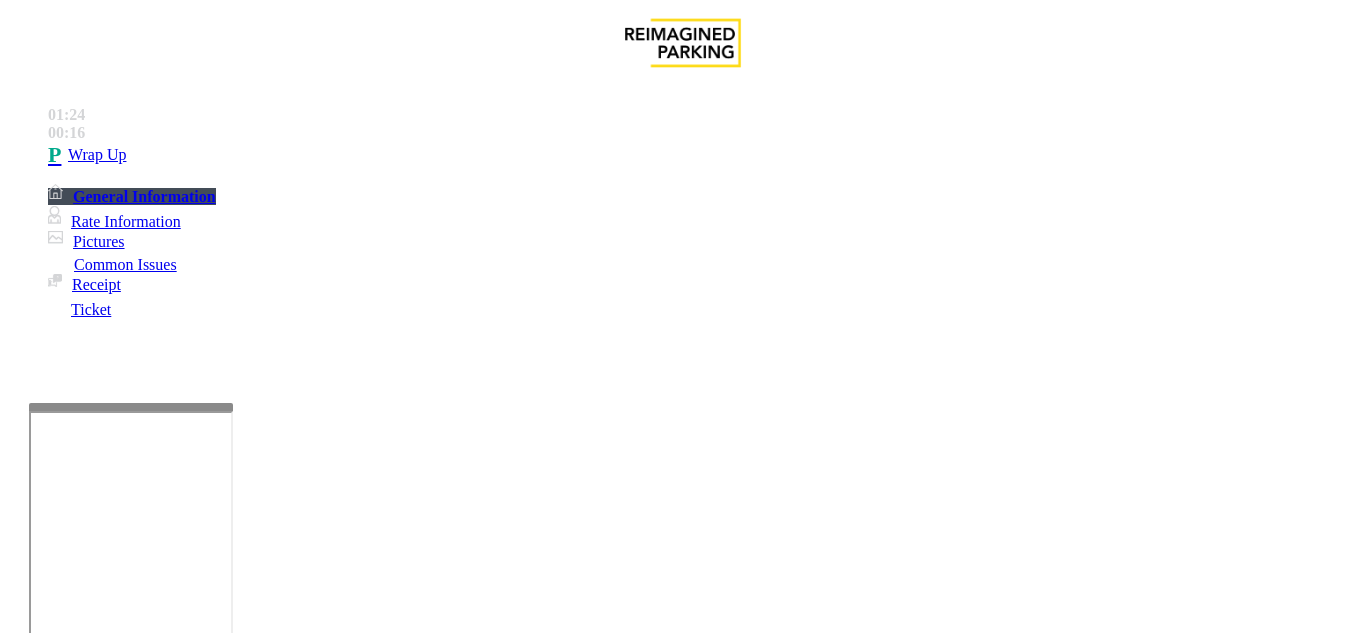 drag, startPoint x: 458, startPoint y: 277, endPoint x: 420, endPoint y: 276, distance: 38.013157 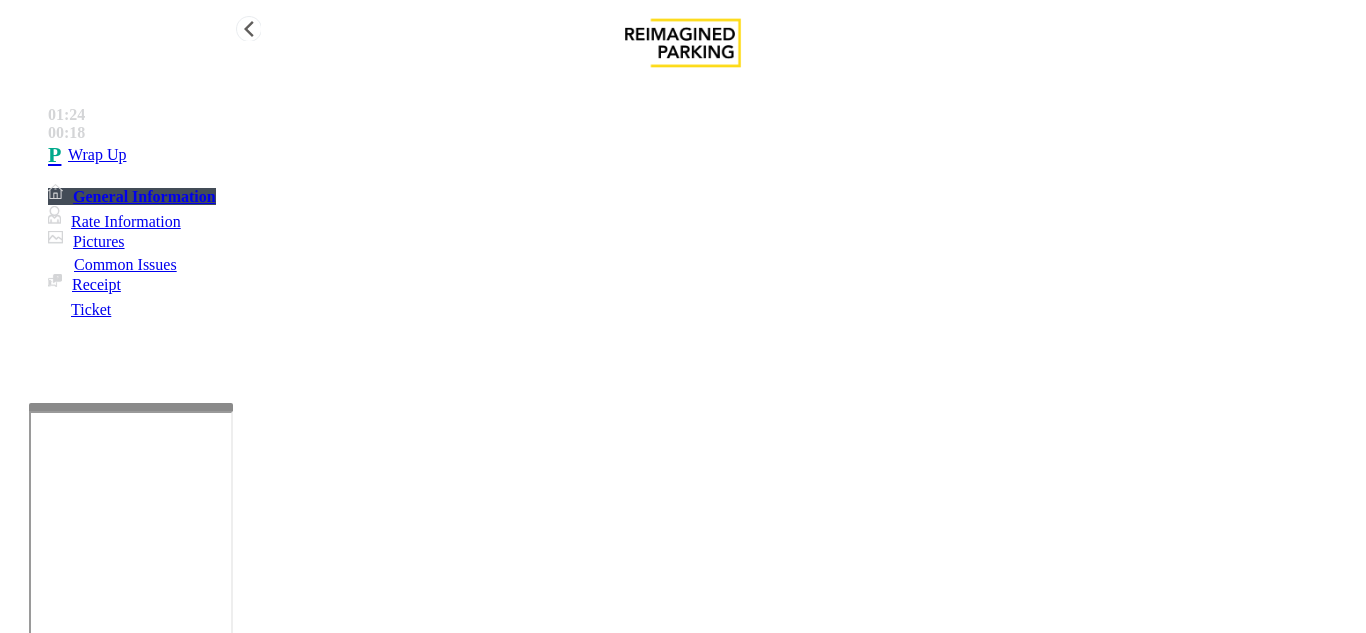 type on "**********" 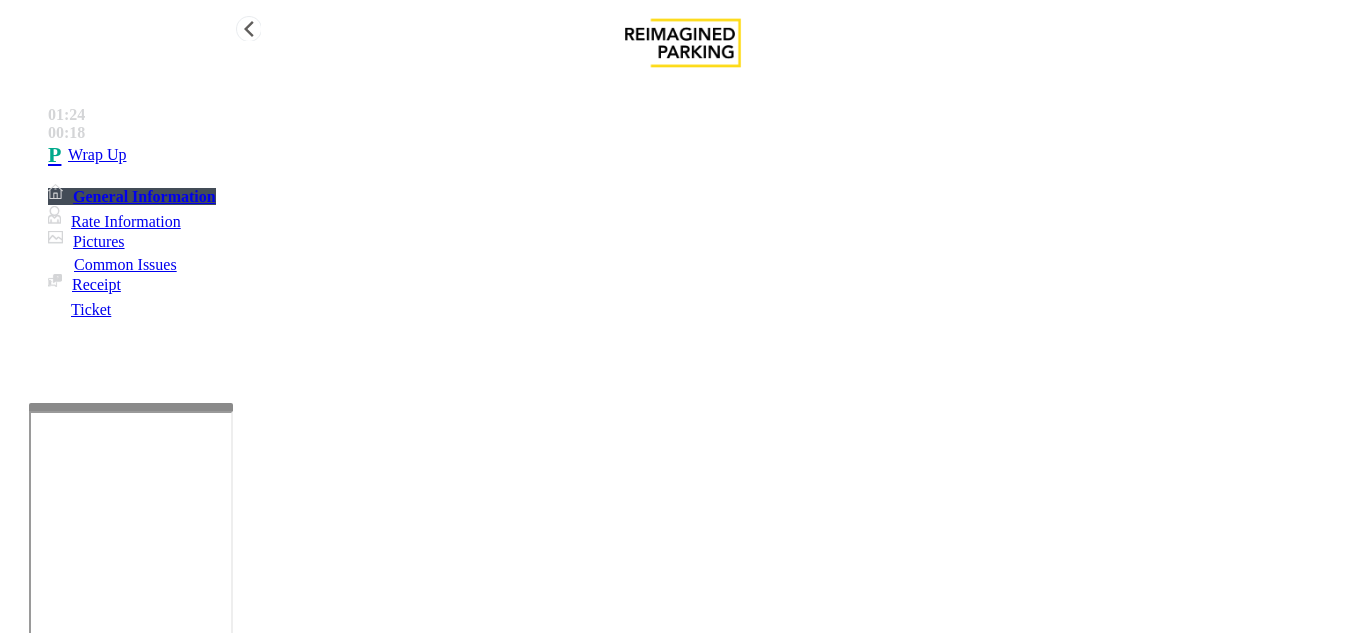click on "Wrap Up" at bounding box center [703, 155] 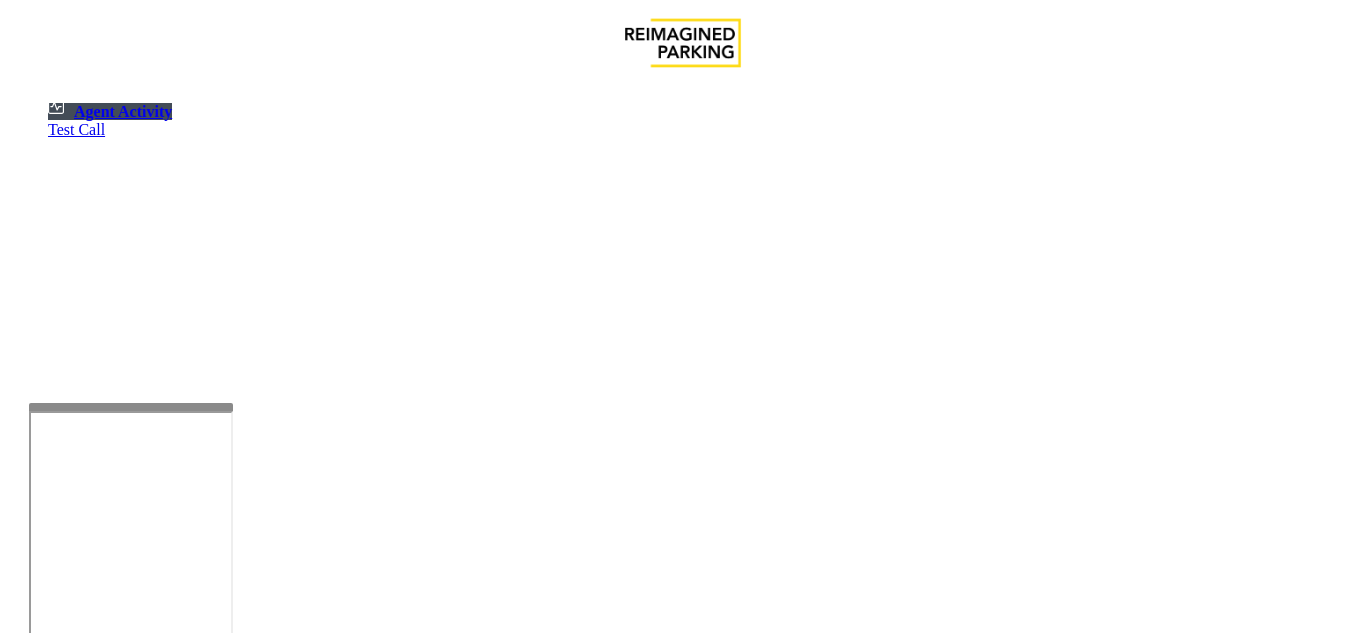 click on "Logout" at bounding box center (41, 1172) 